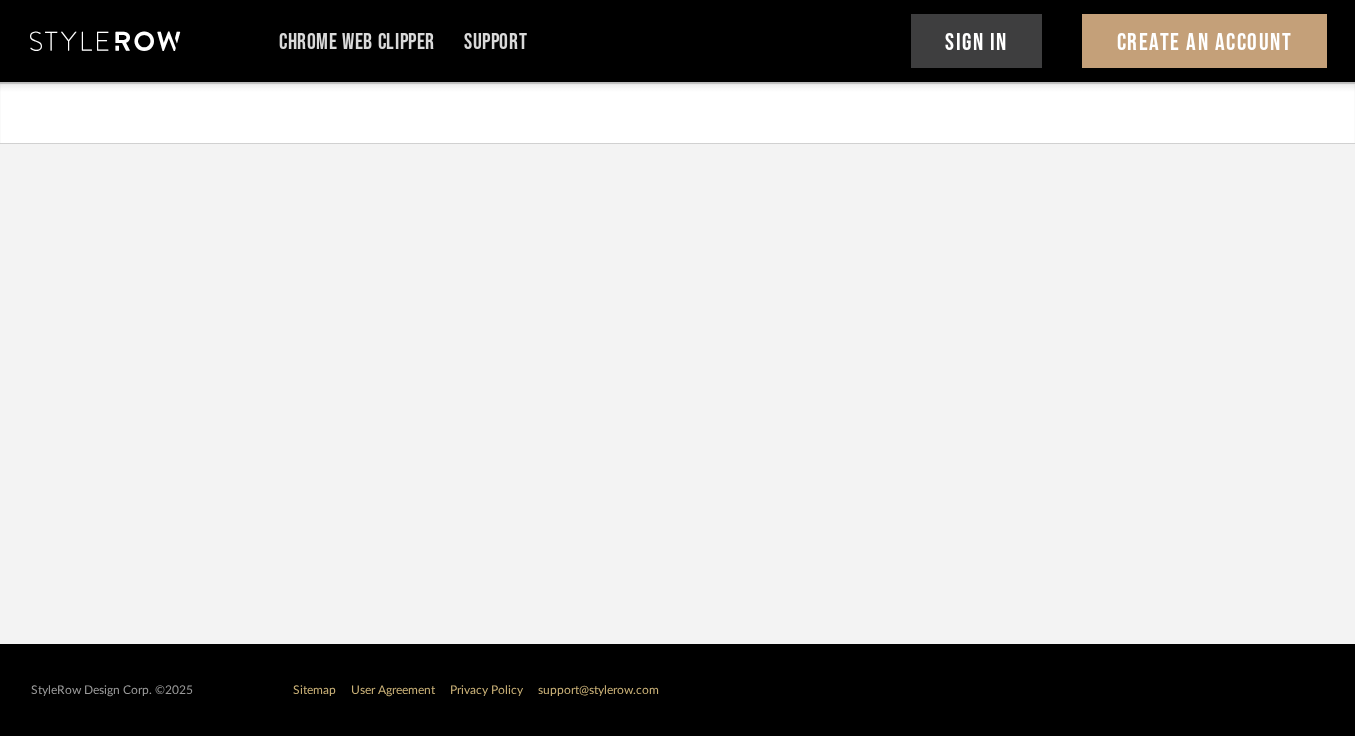 scroll, scrollTop: 0, scrollLeft: 0, axis: both 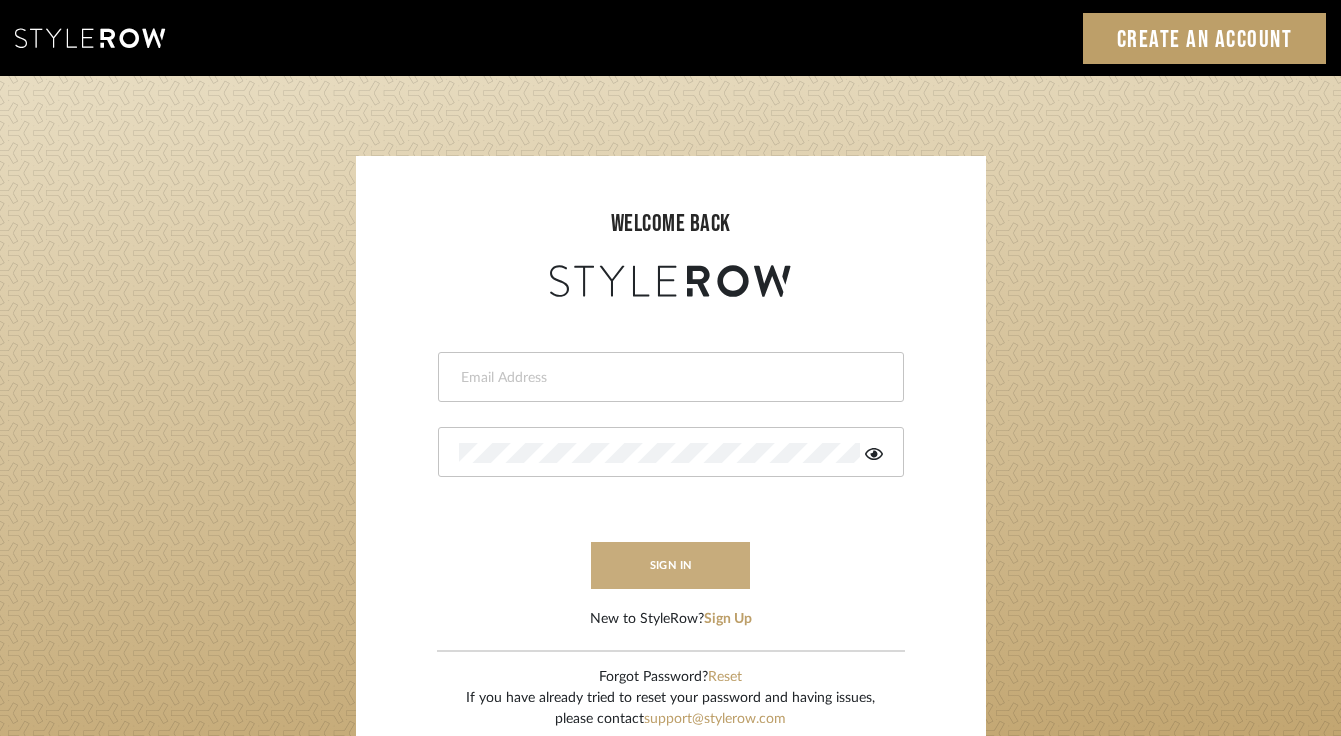 type on "[USERNAME]@example.com" 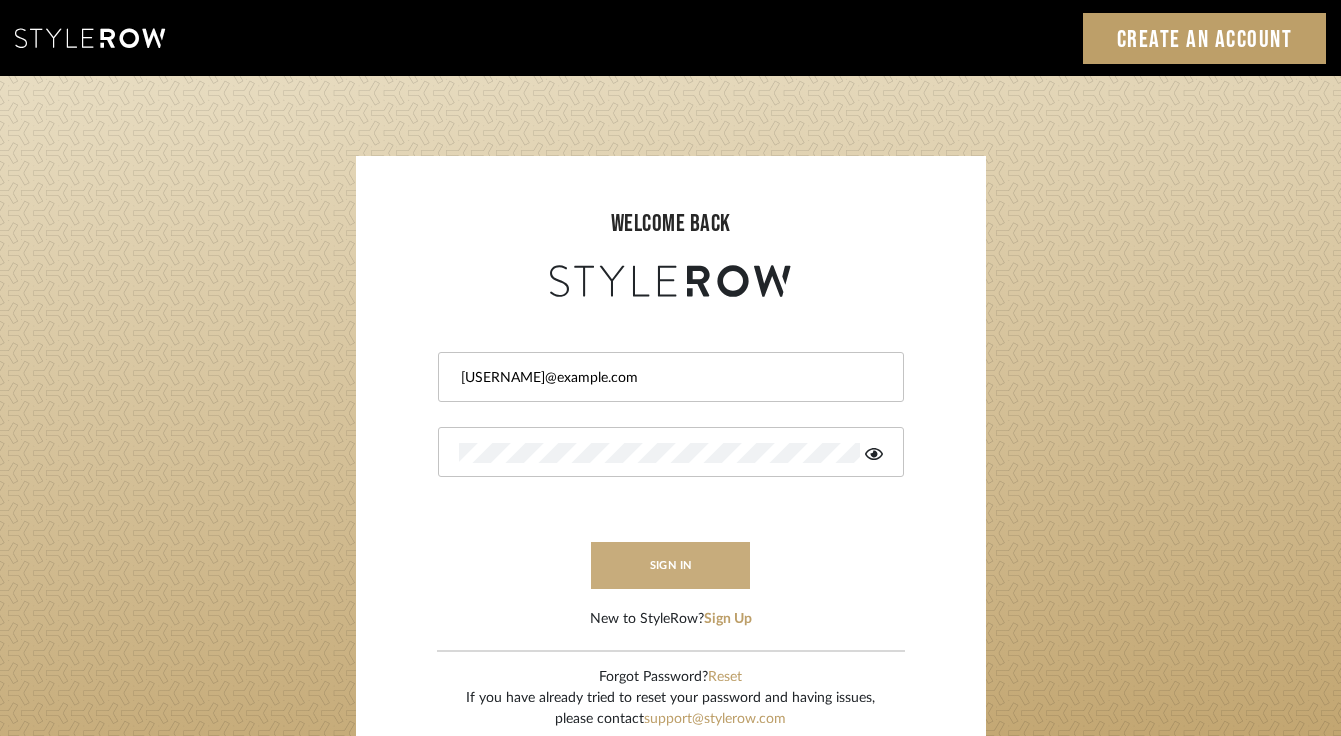 click on "sign in" at bounding box center (671, 565) 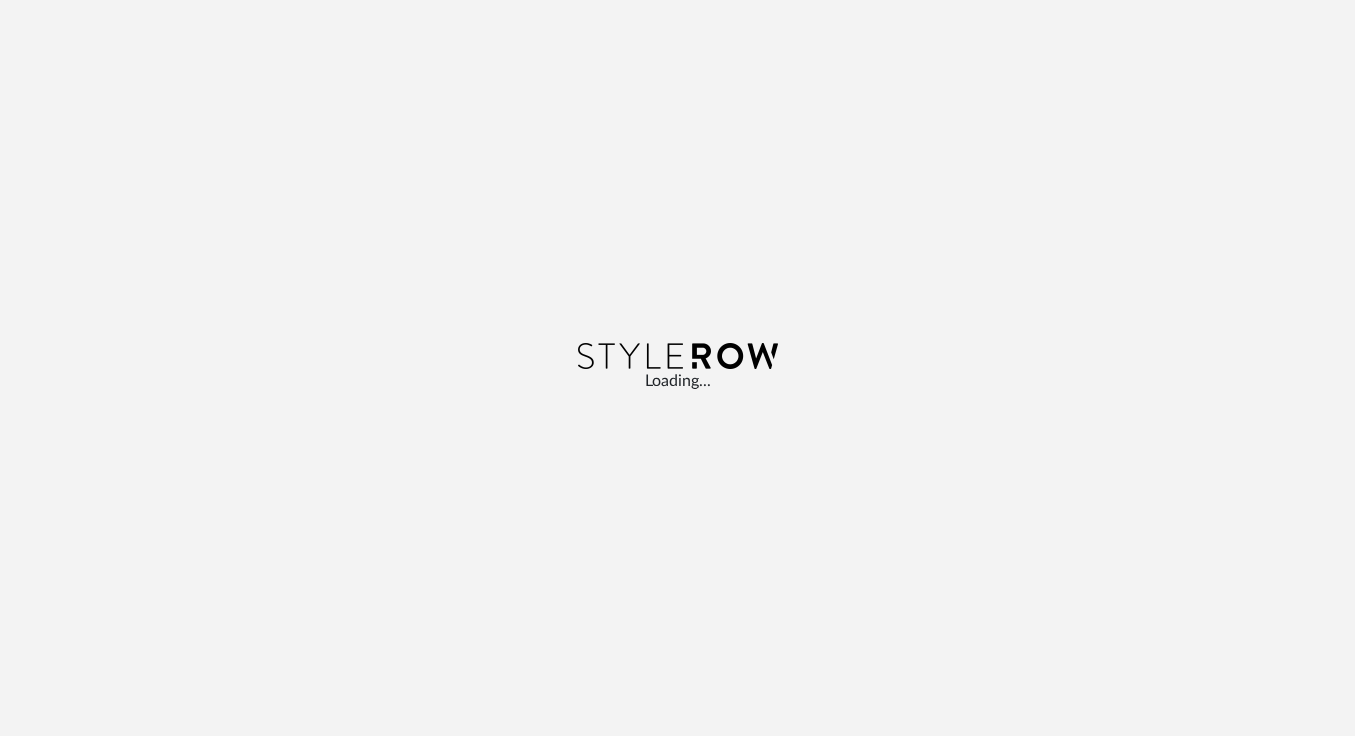 scroll, scrollTop: 0, scrollLeft: 0, axis: both 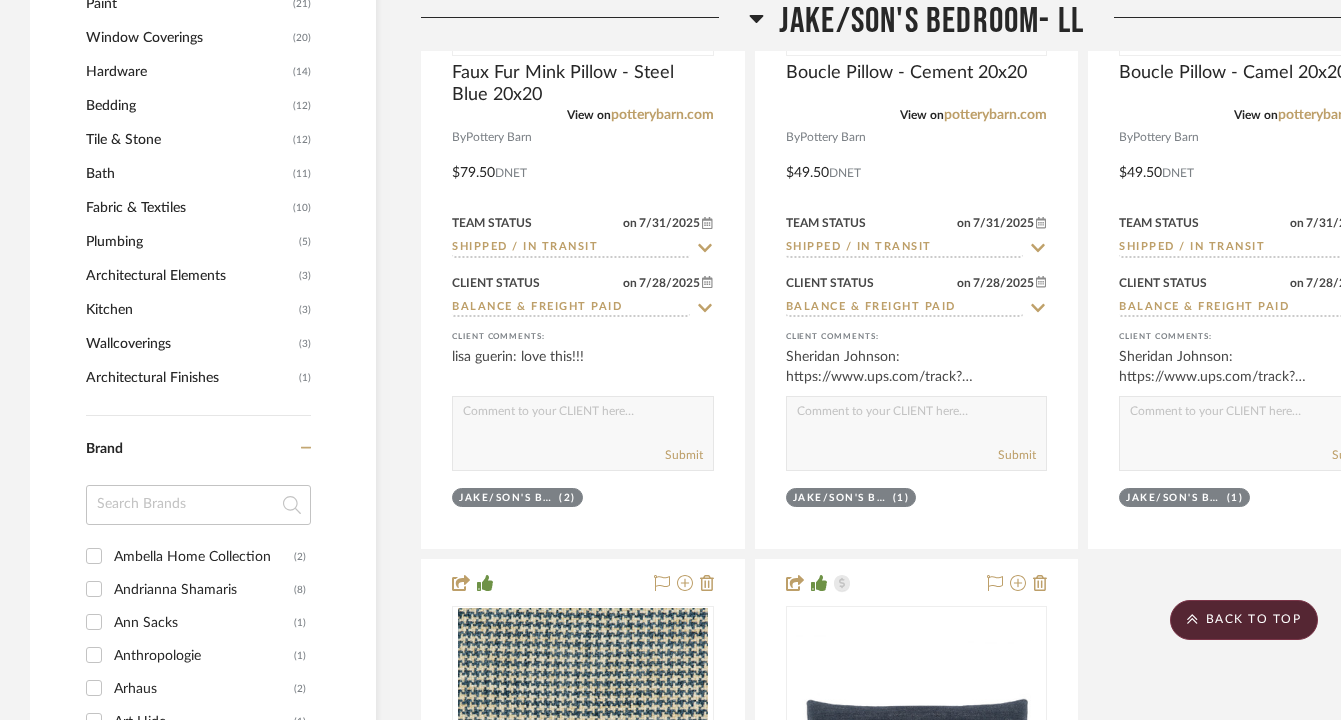 click 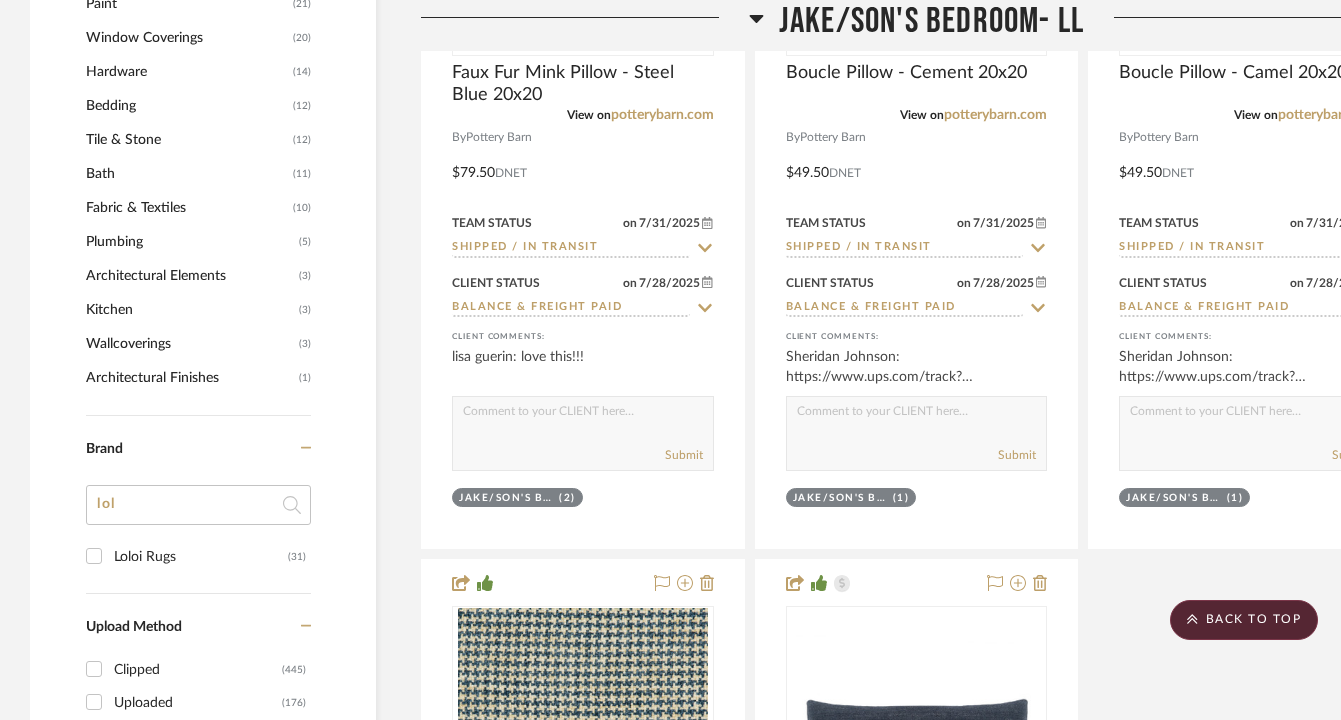 type on "lol" 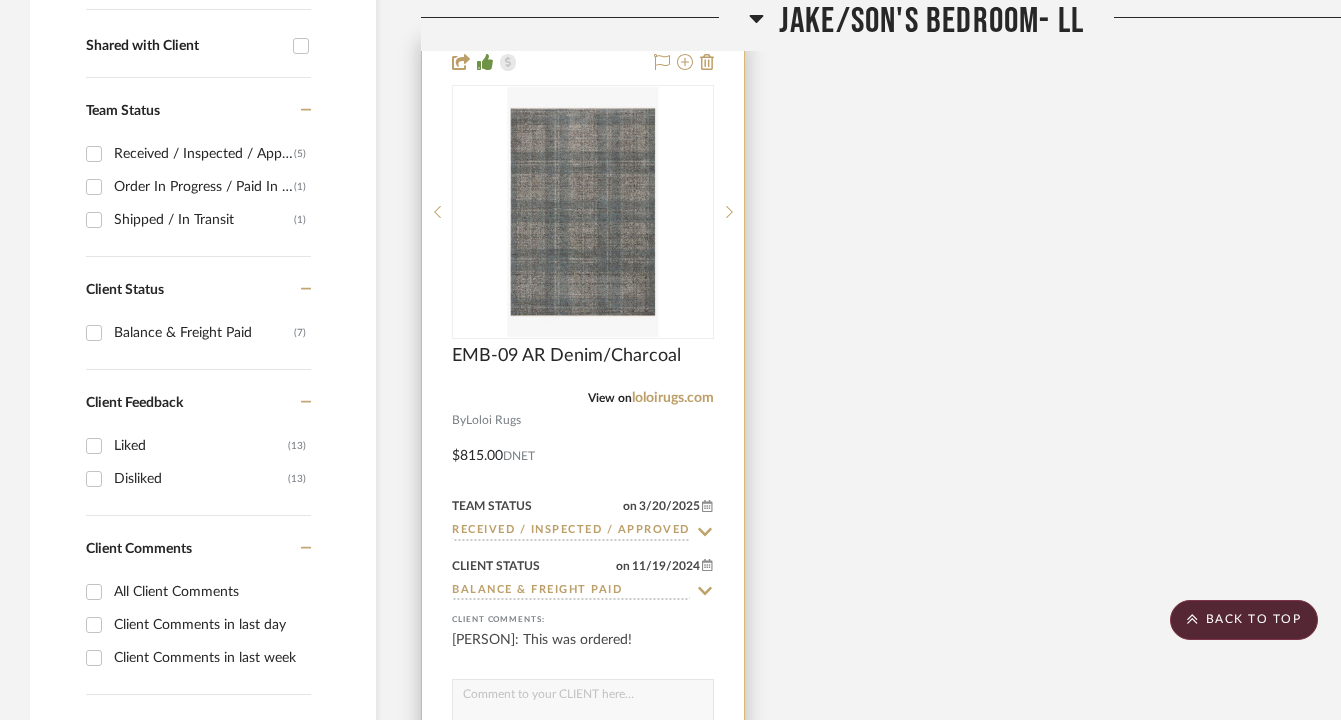 scroll, scrollTop: 773, scrollLeft: 0, axis: vertical 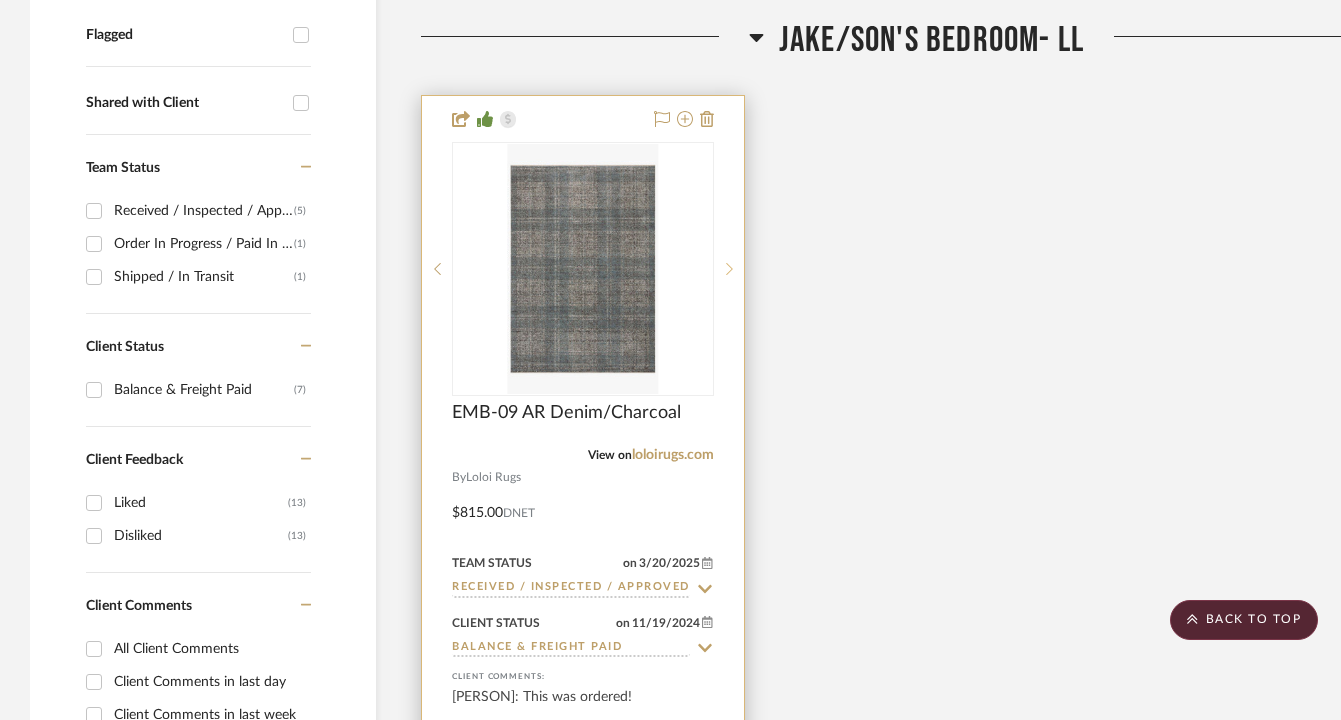click at bounding box center [729, 269] 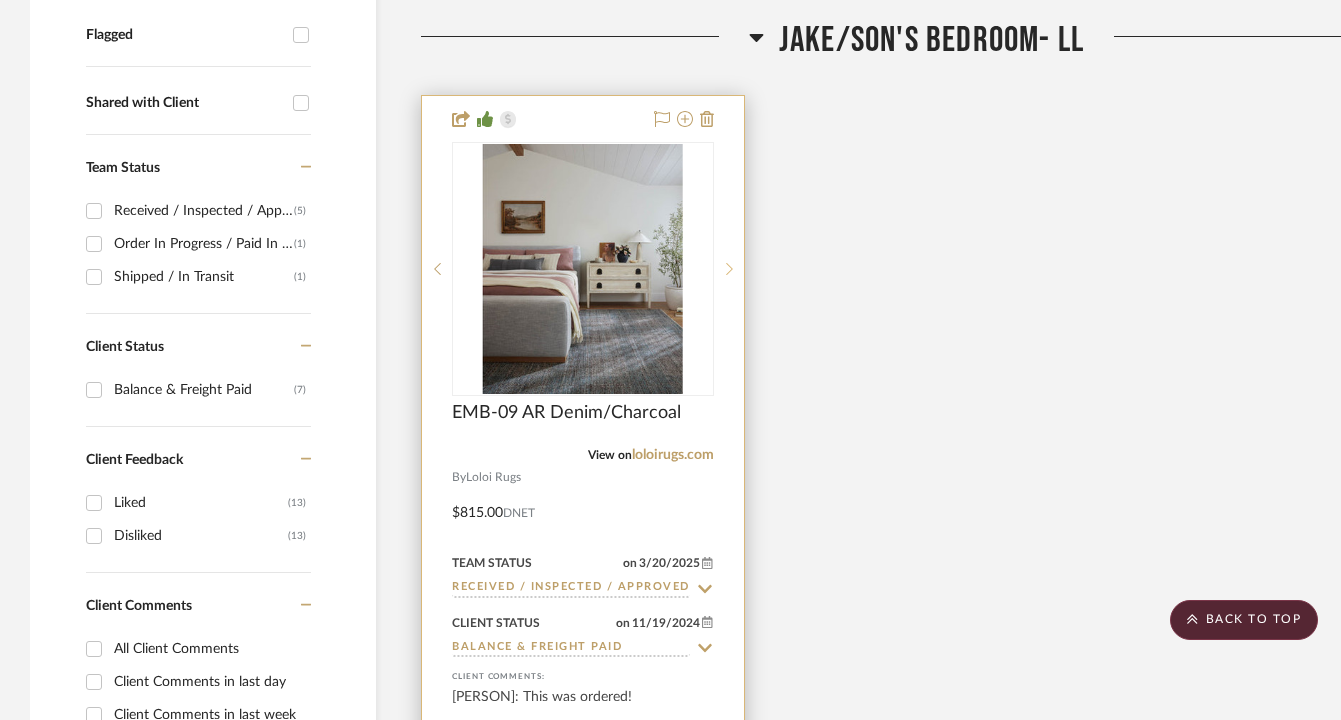 click at bounding box center (729, 269) 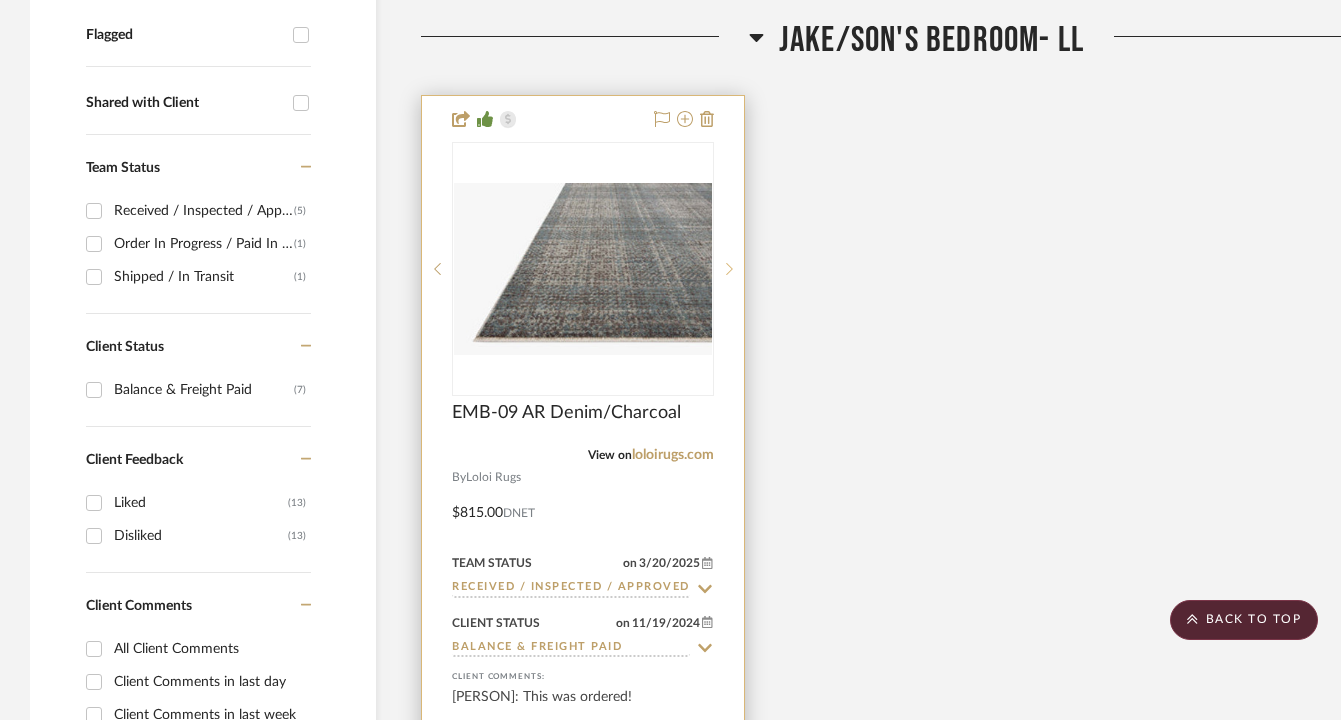 click at bounding box center [729, 269] 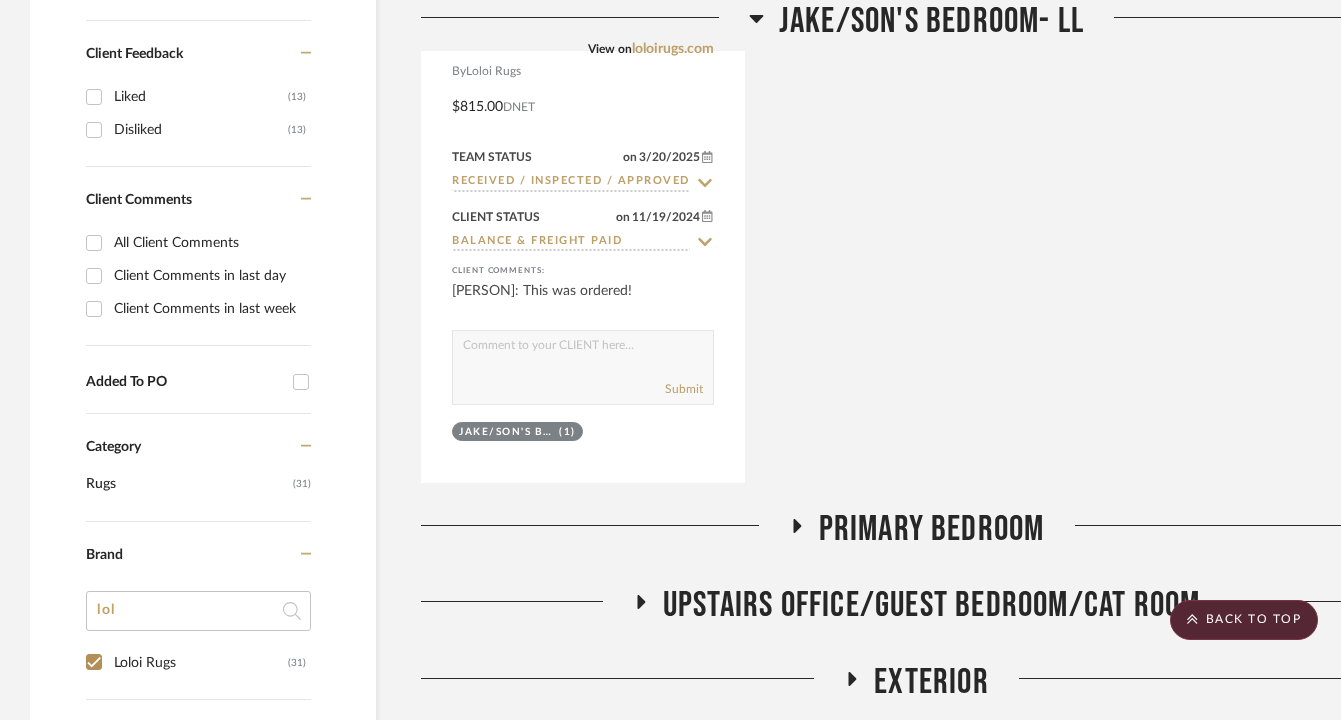 scroll, scrollTop: 1293, scrollLeft: 0, axis: vertical 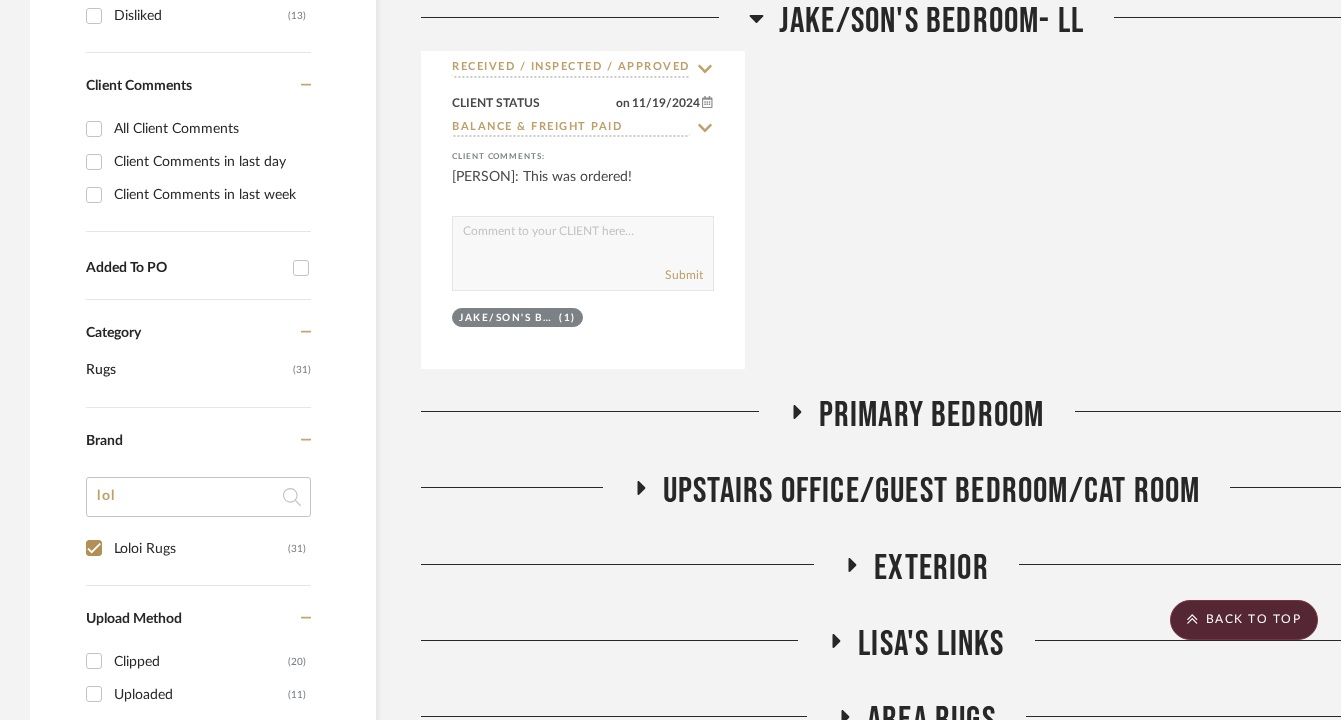 click on "Loloi Rugs  (31)" at bounding box center [94, 548] 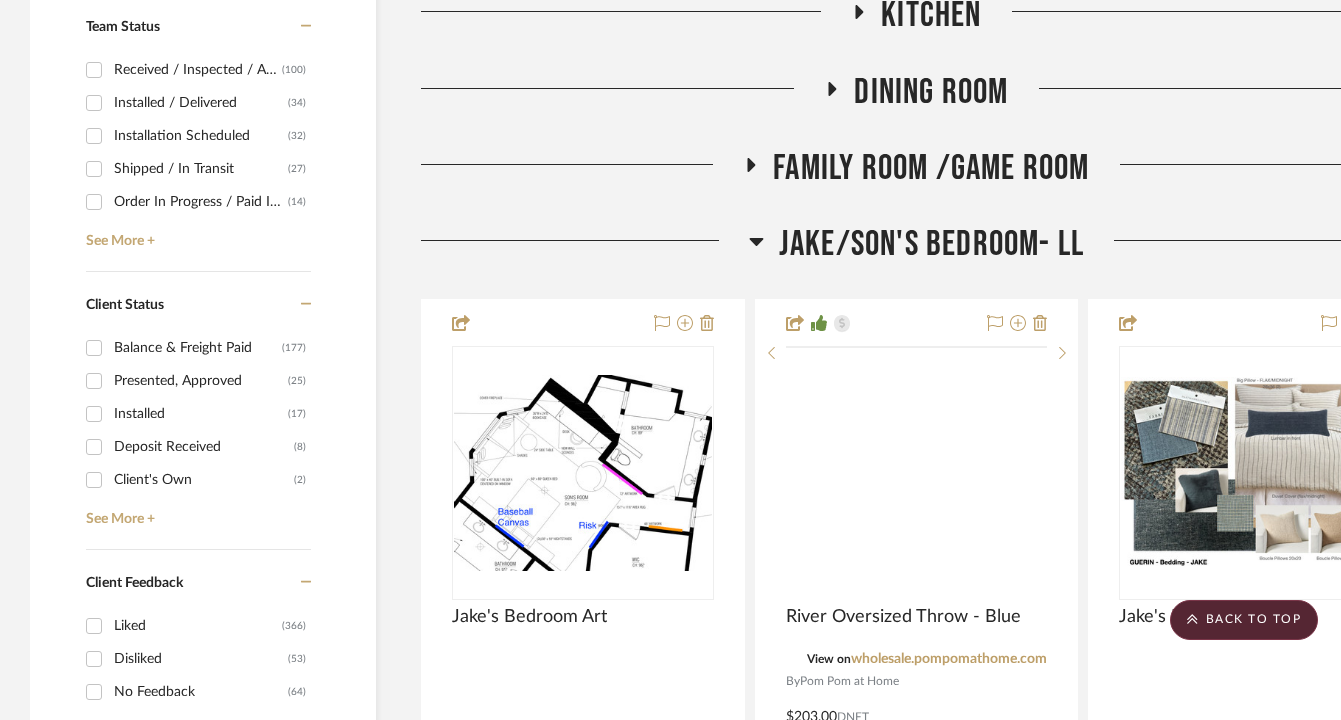 scroll, scrollTop: 999, scrollLeft: 0, axis: vertical 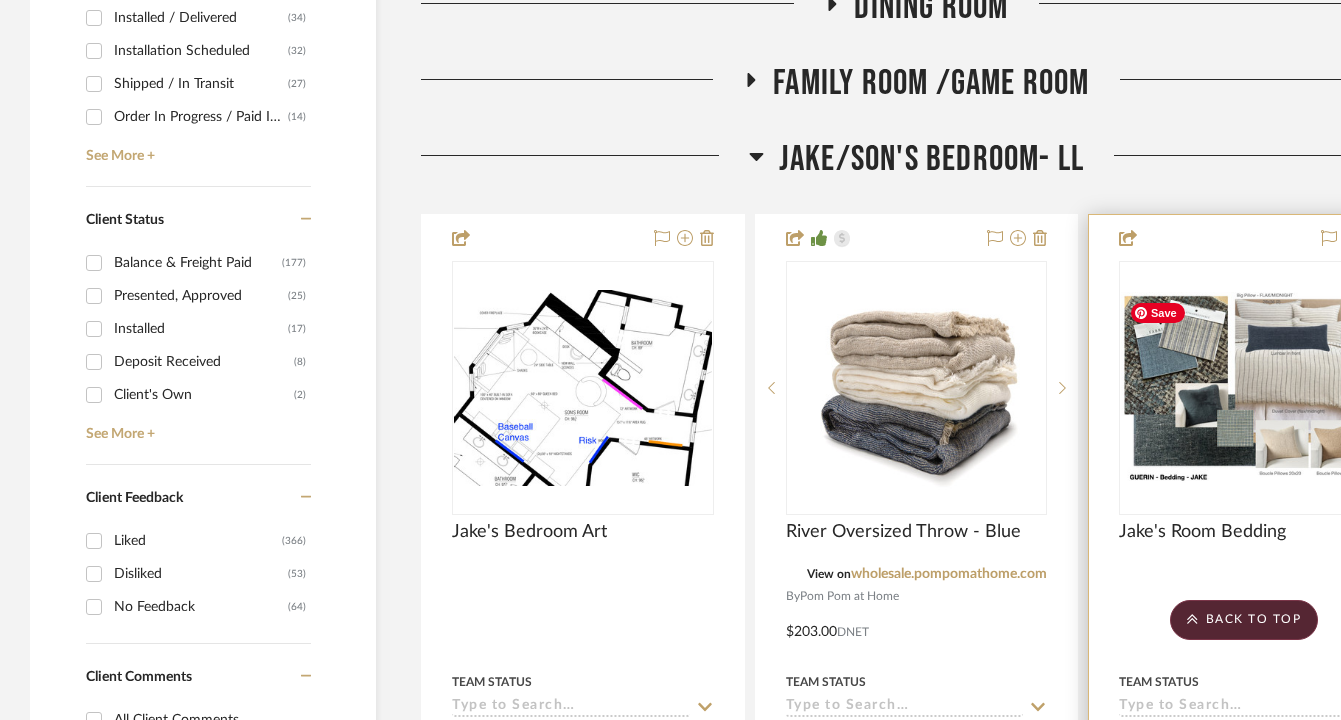 click at bounding box center (0, 0) 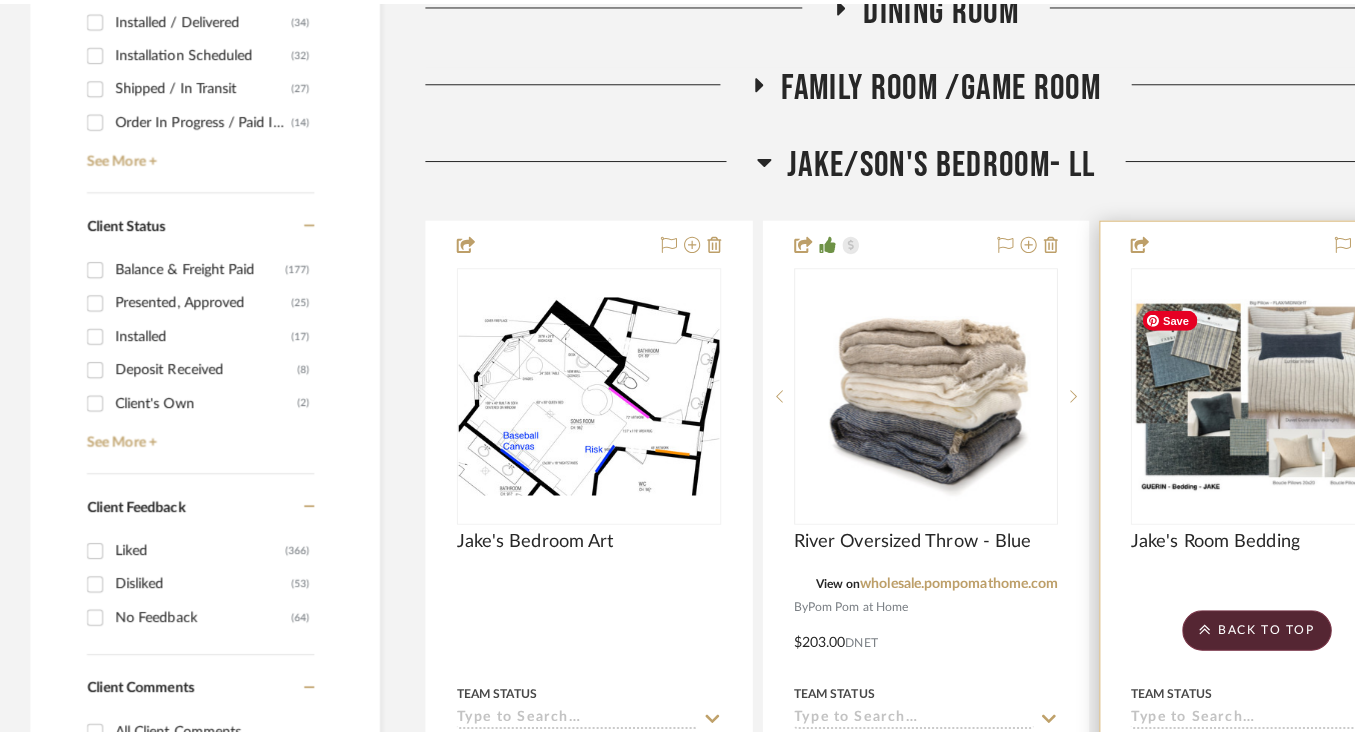 scroll, scrollTop: 0, scrollLeft: 0, axis: both 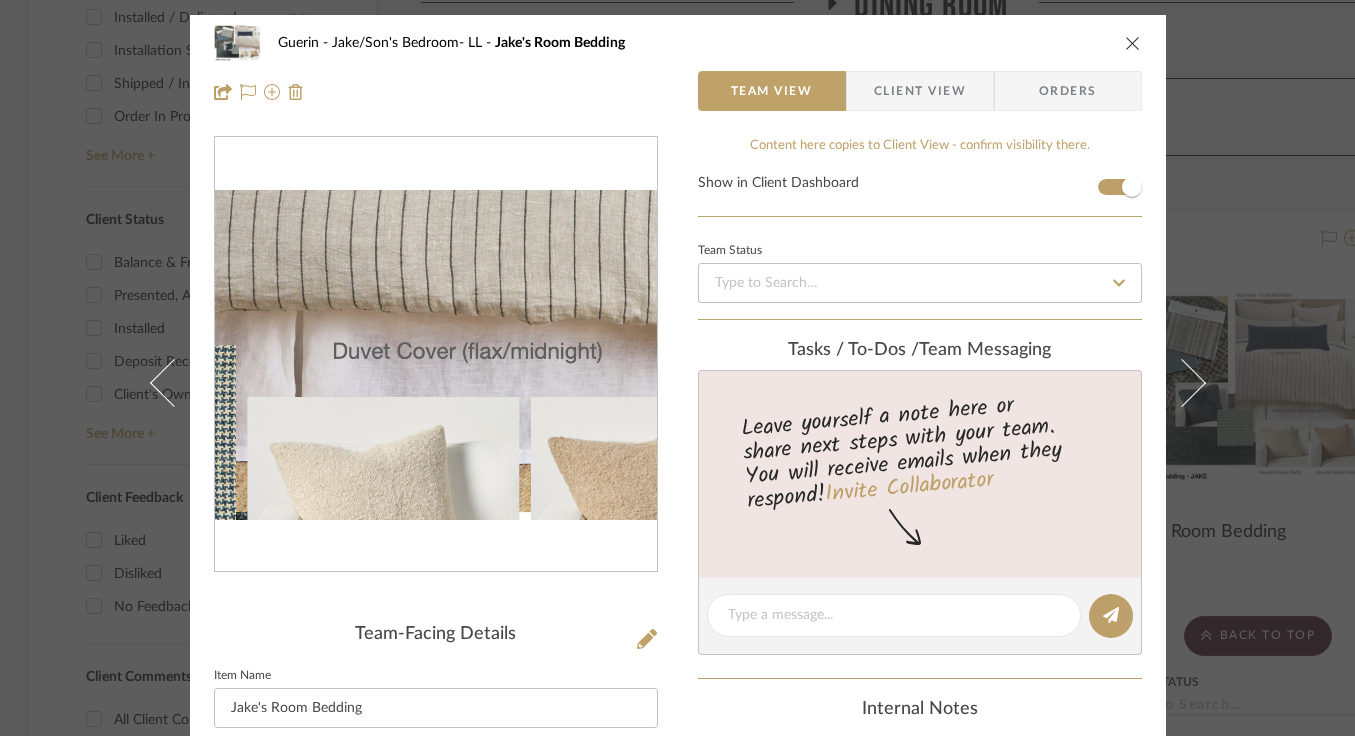 click at bounding box center [436, 354] 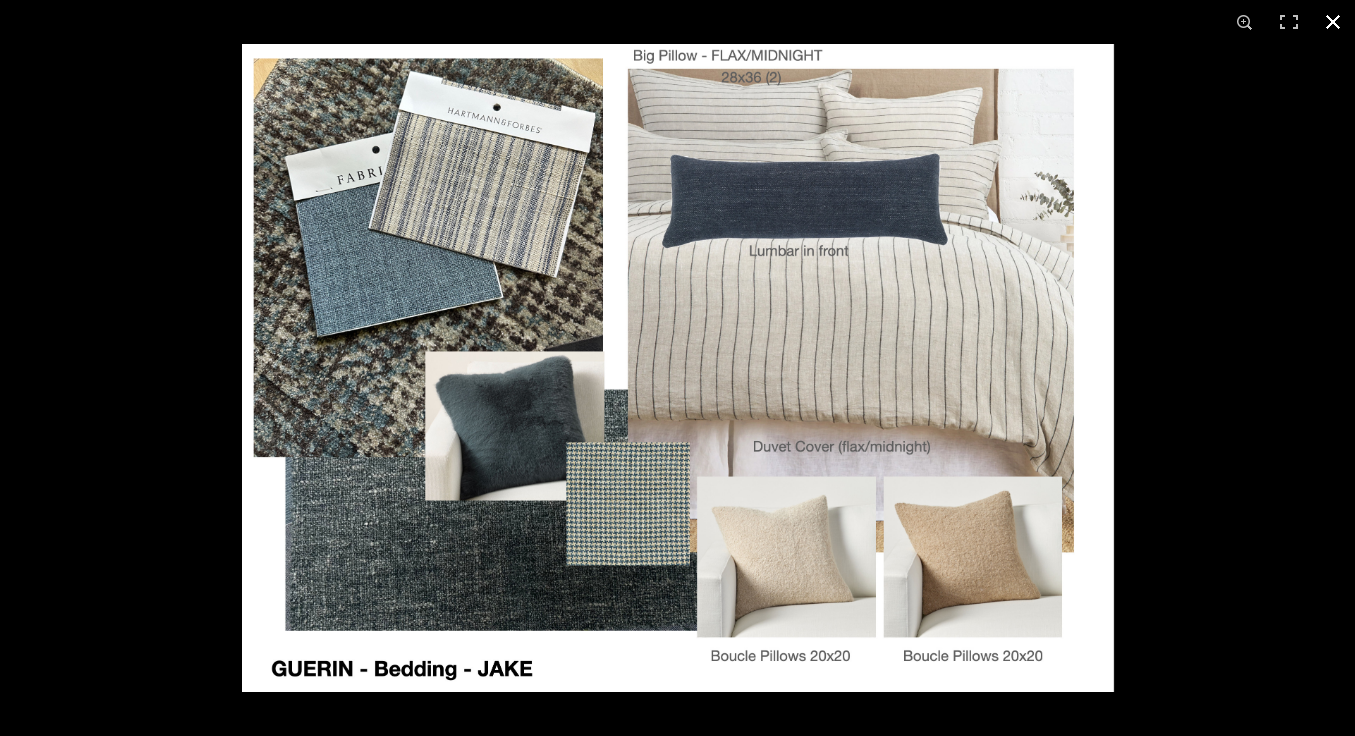 click at bounding box center [1333, 22] 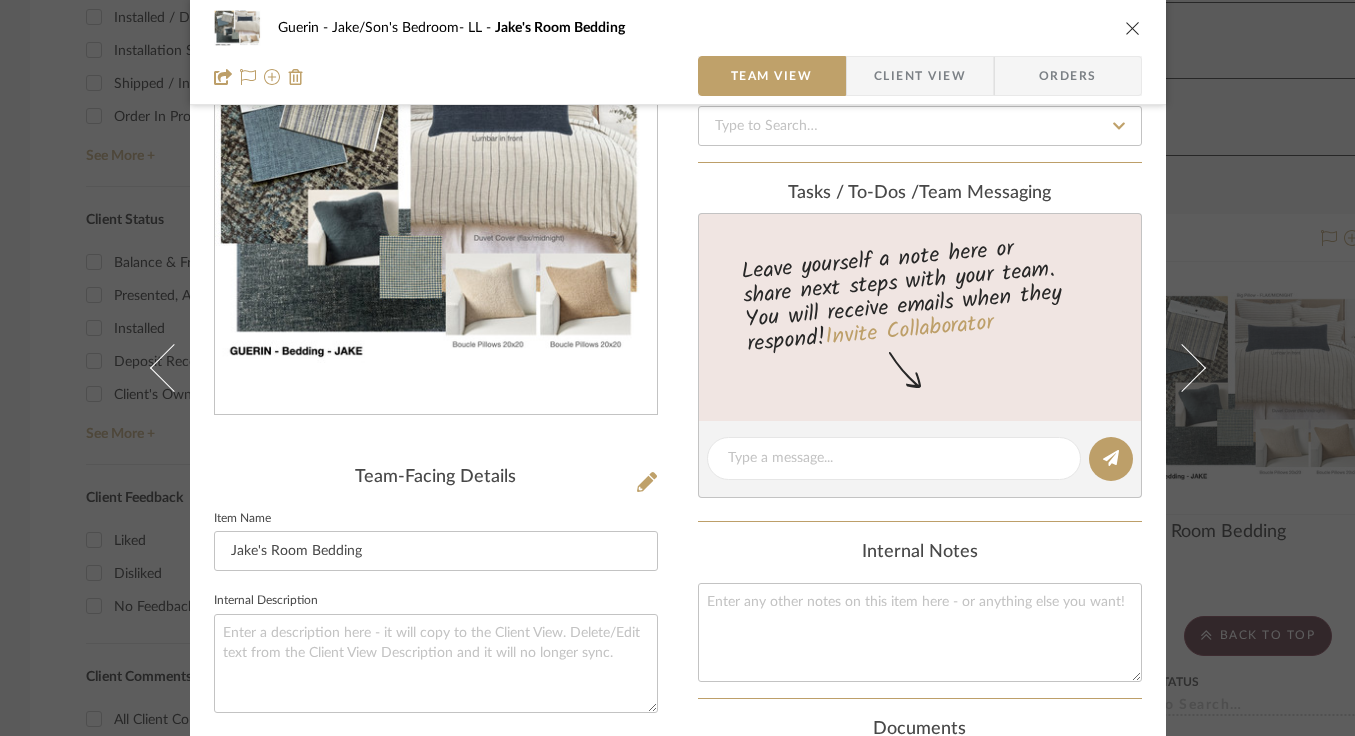 scroll, scrollTop: 160, scrollLeft: 0, axis: vertical 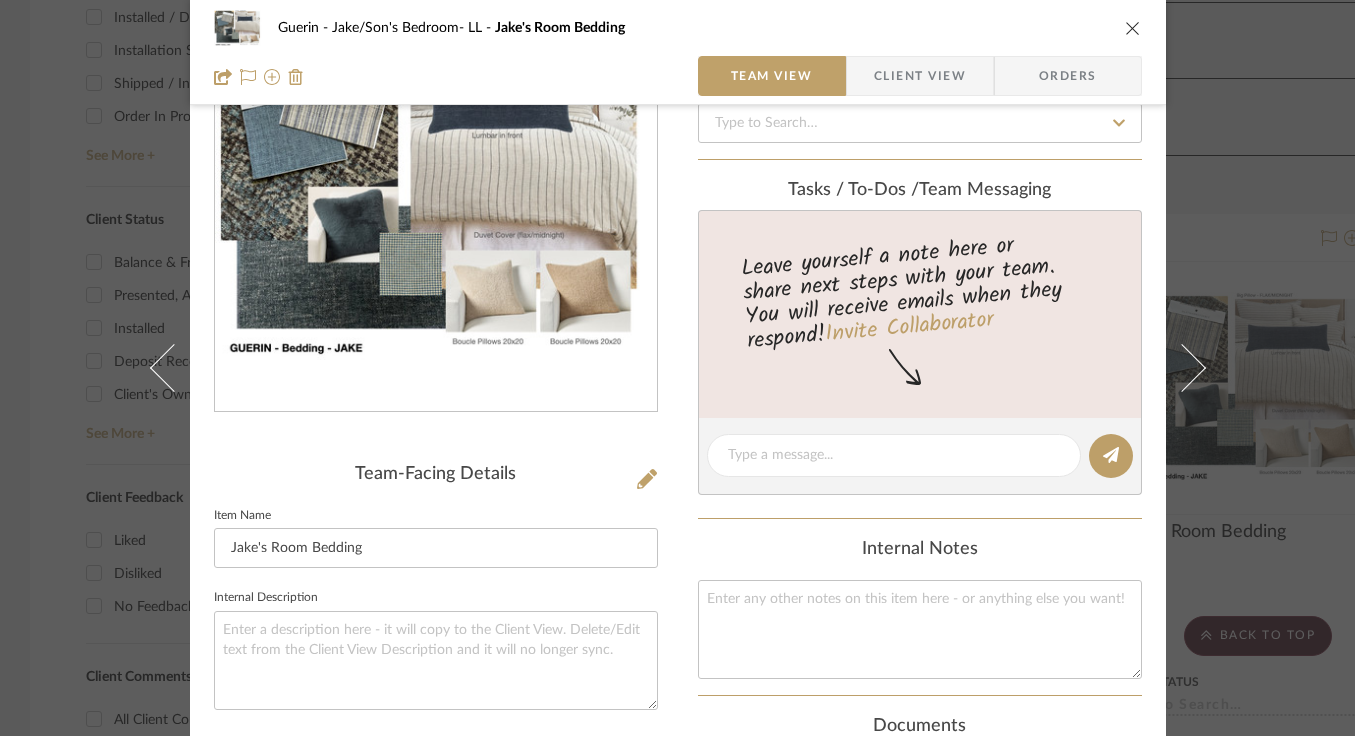 click at bounding box center [1133, 28] 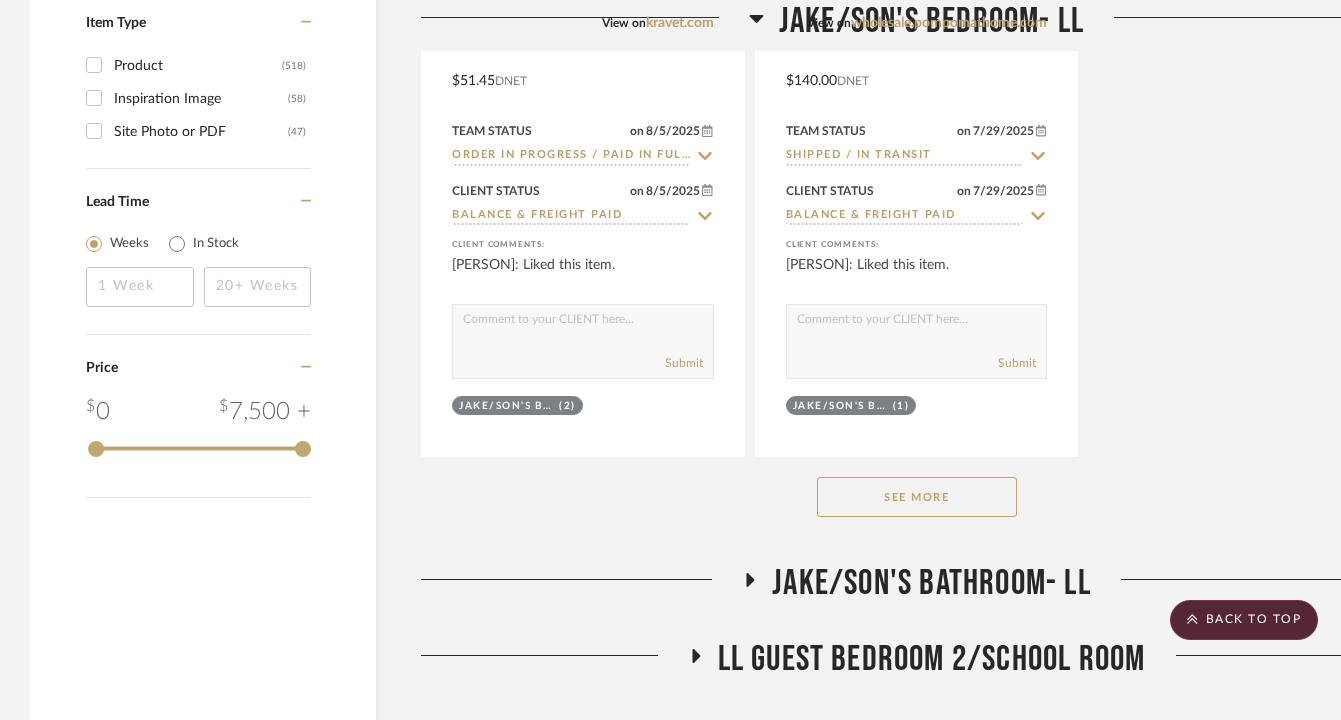 scroll, scrollTop: 3363, scrollLeft: 0, axis: vertical 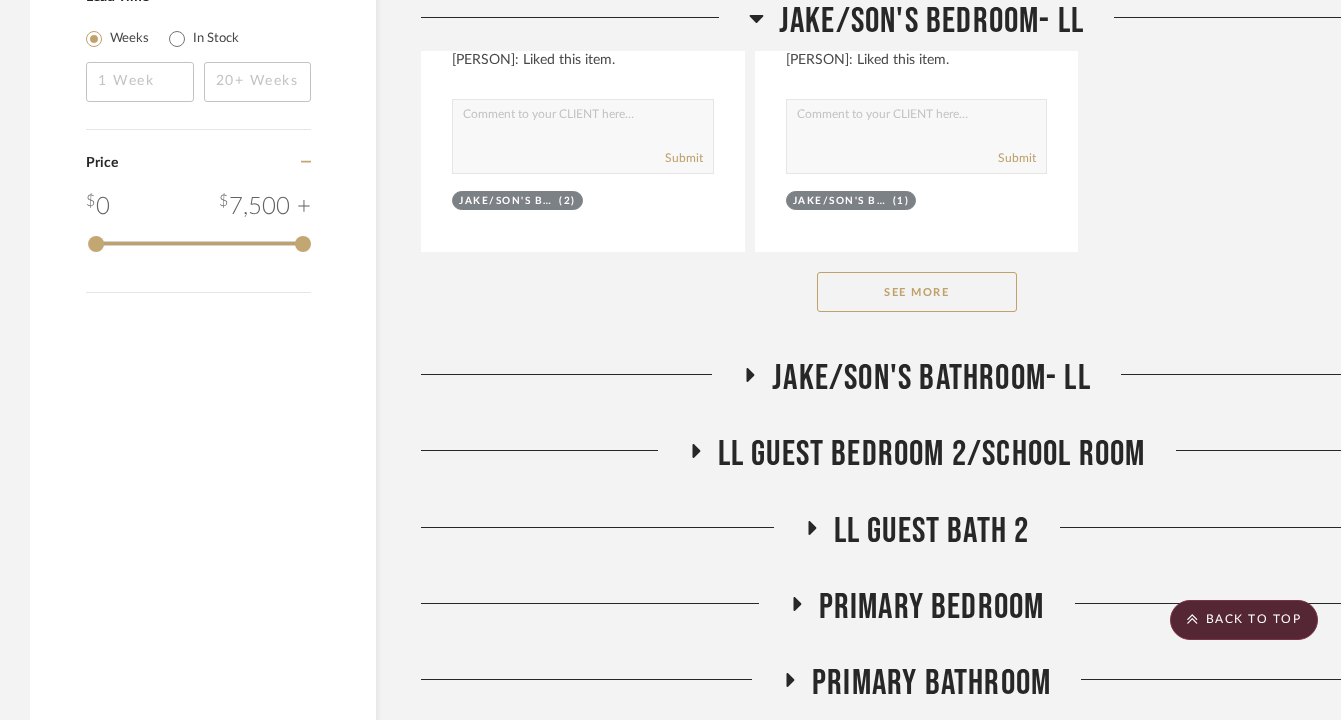click on "See More" 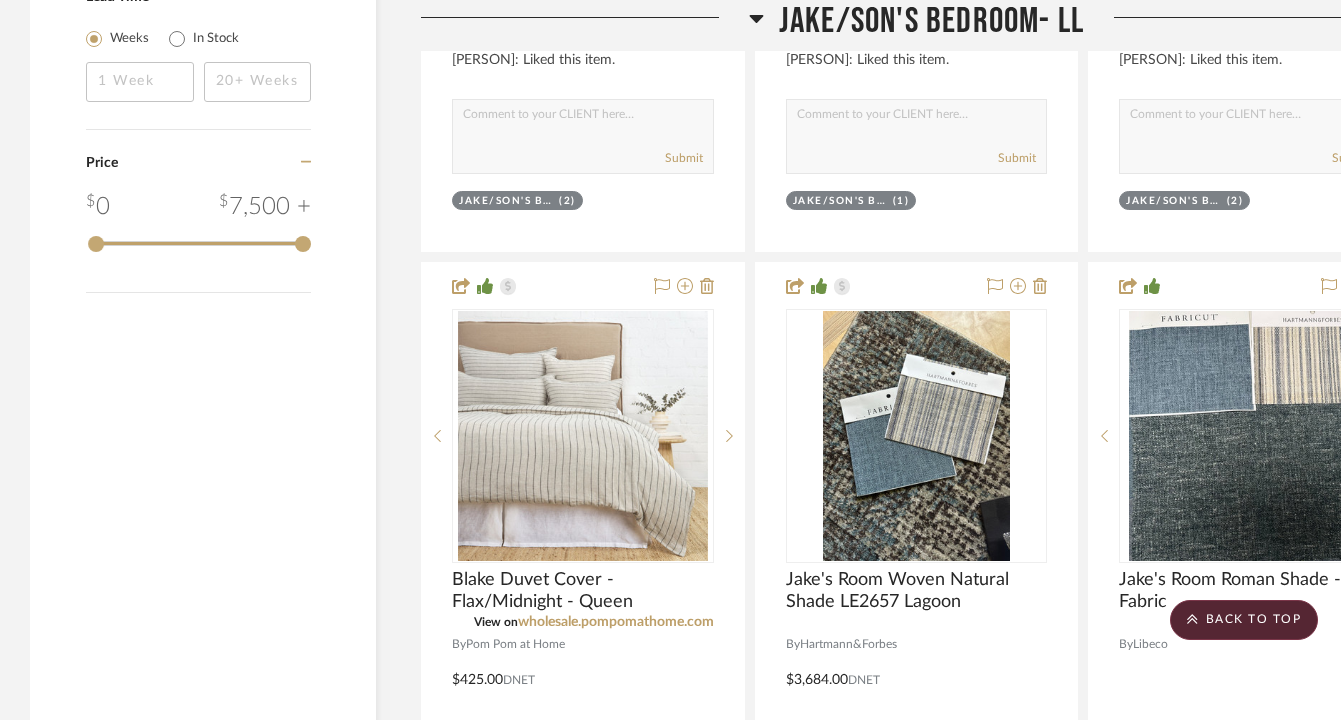 scroll, scrollTop: 3363, scrollLeft: 99, axis: both 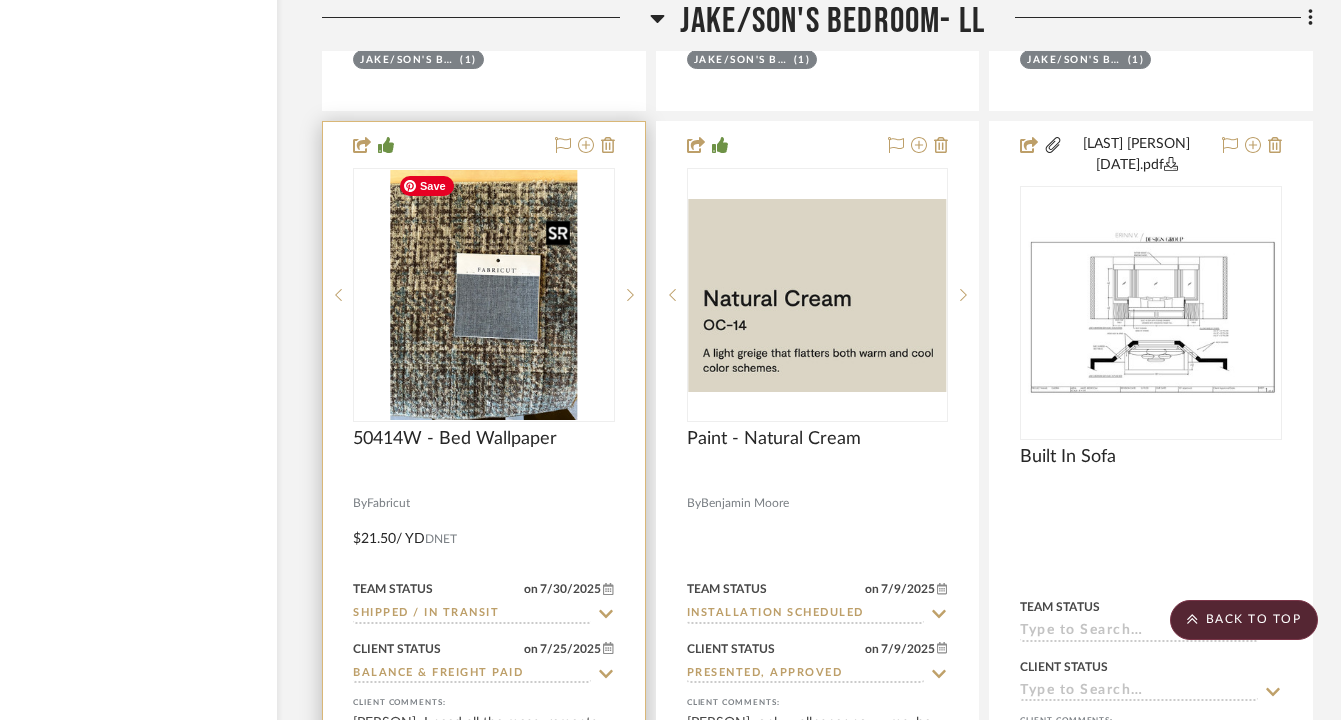 click at bounding box center (0, 0) 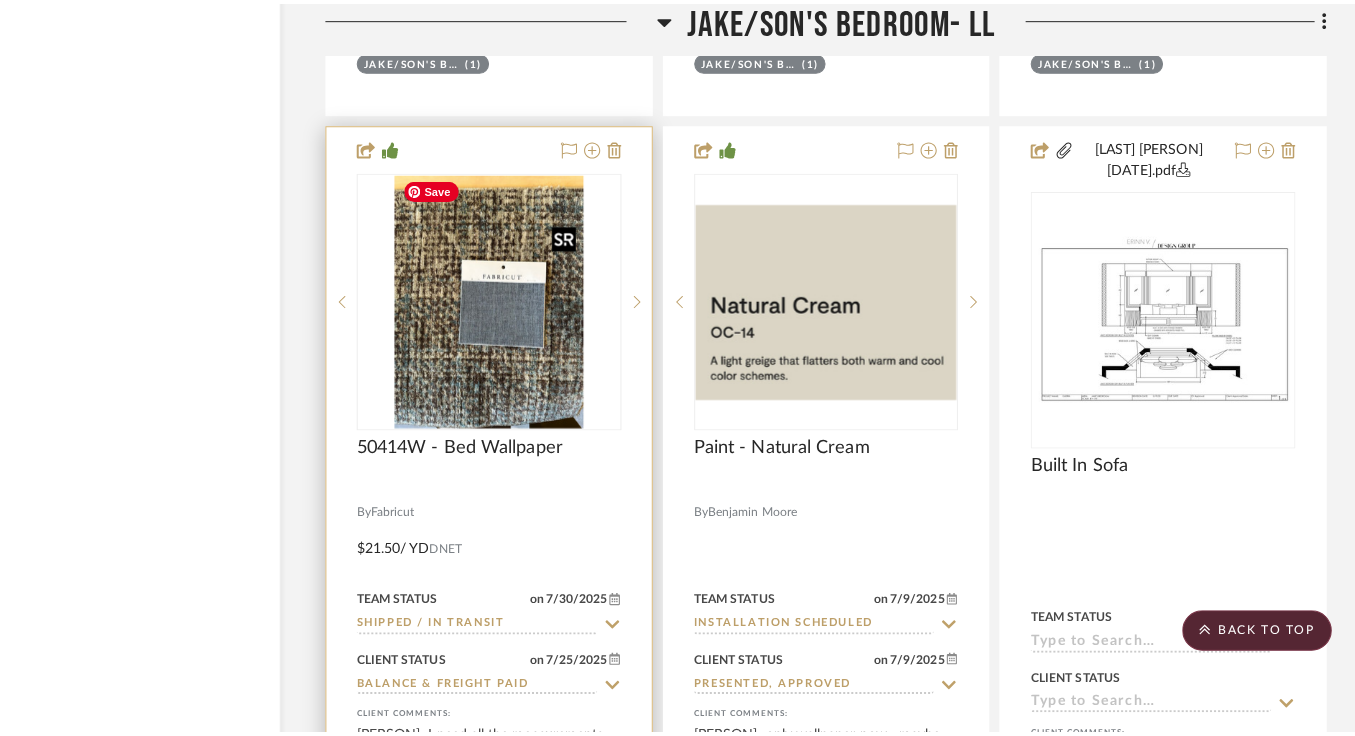 scroll, scrollTop: 0, scrollLeft: 0, axis: both 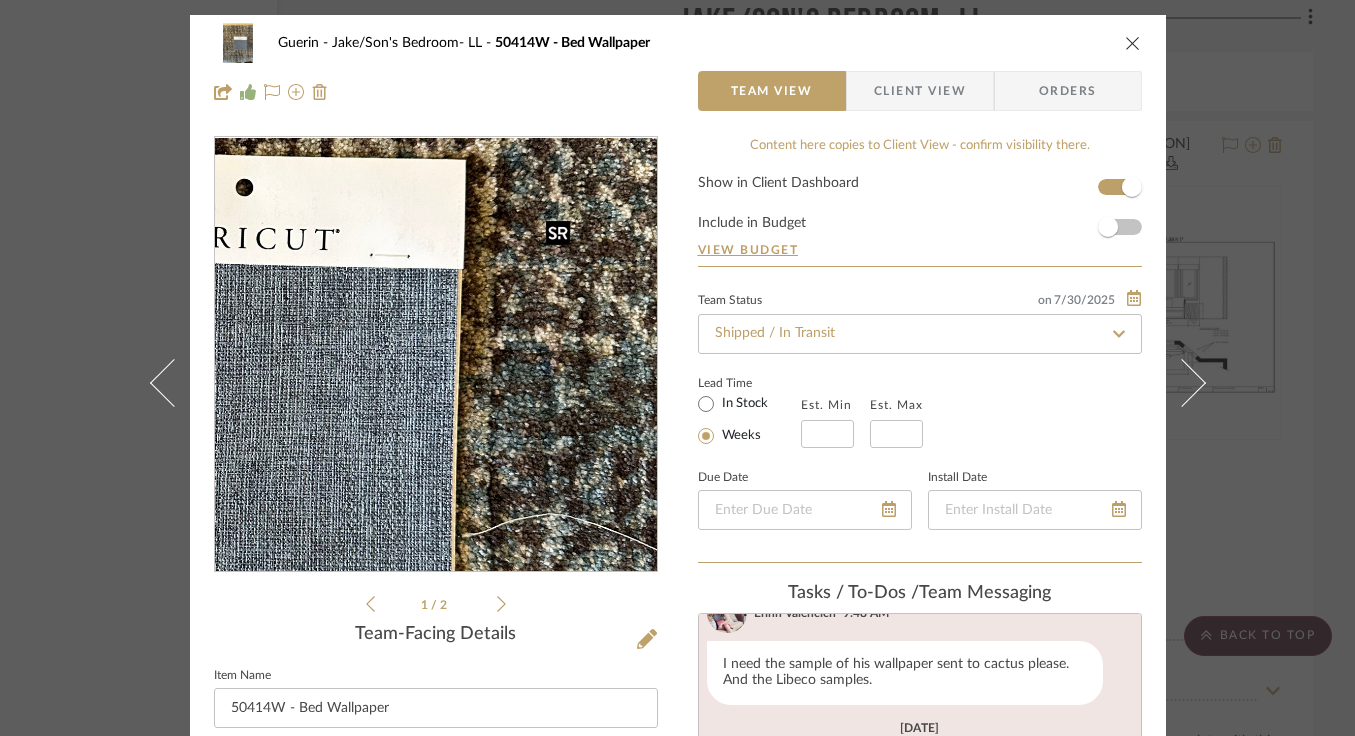 click at bounding box center (435, 355) 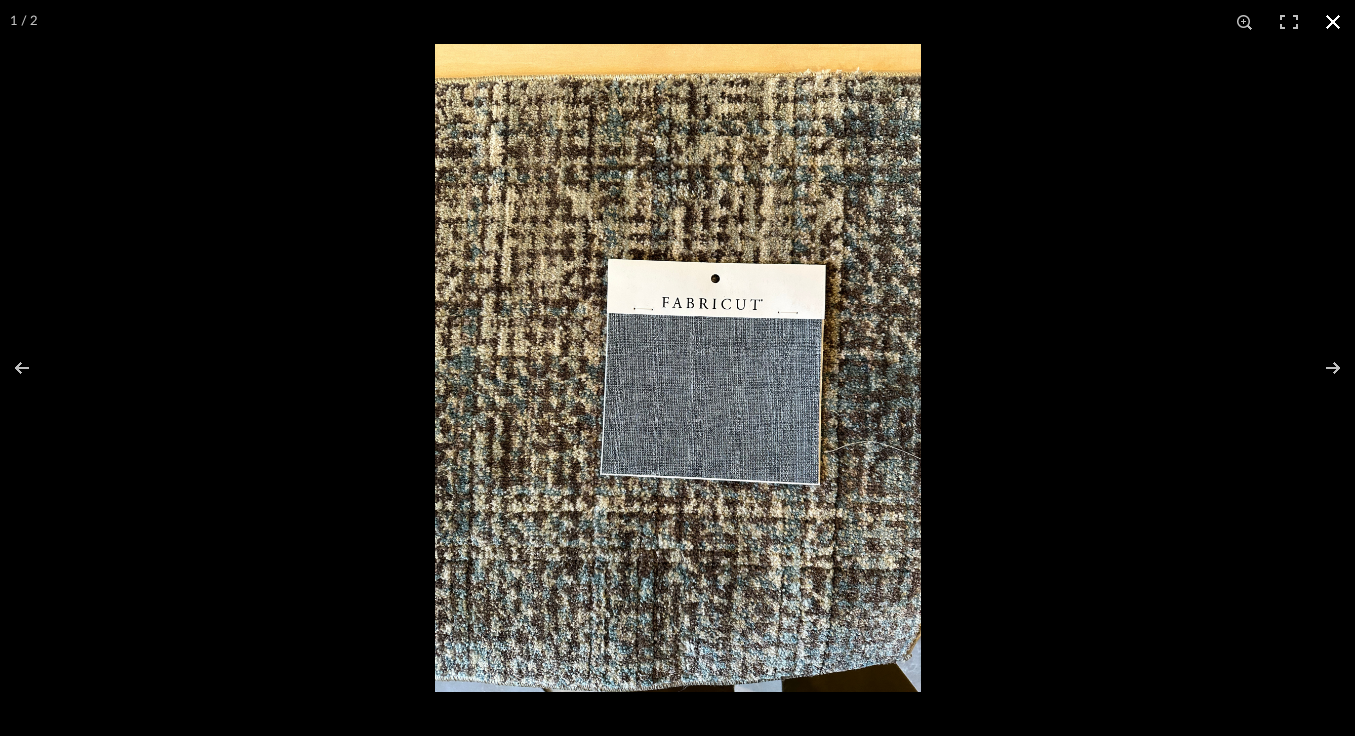 click at bounding box center [1333, 22] 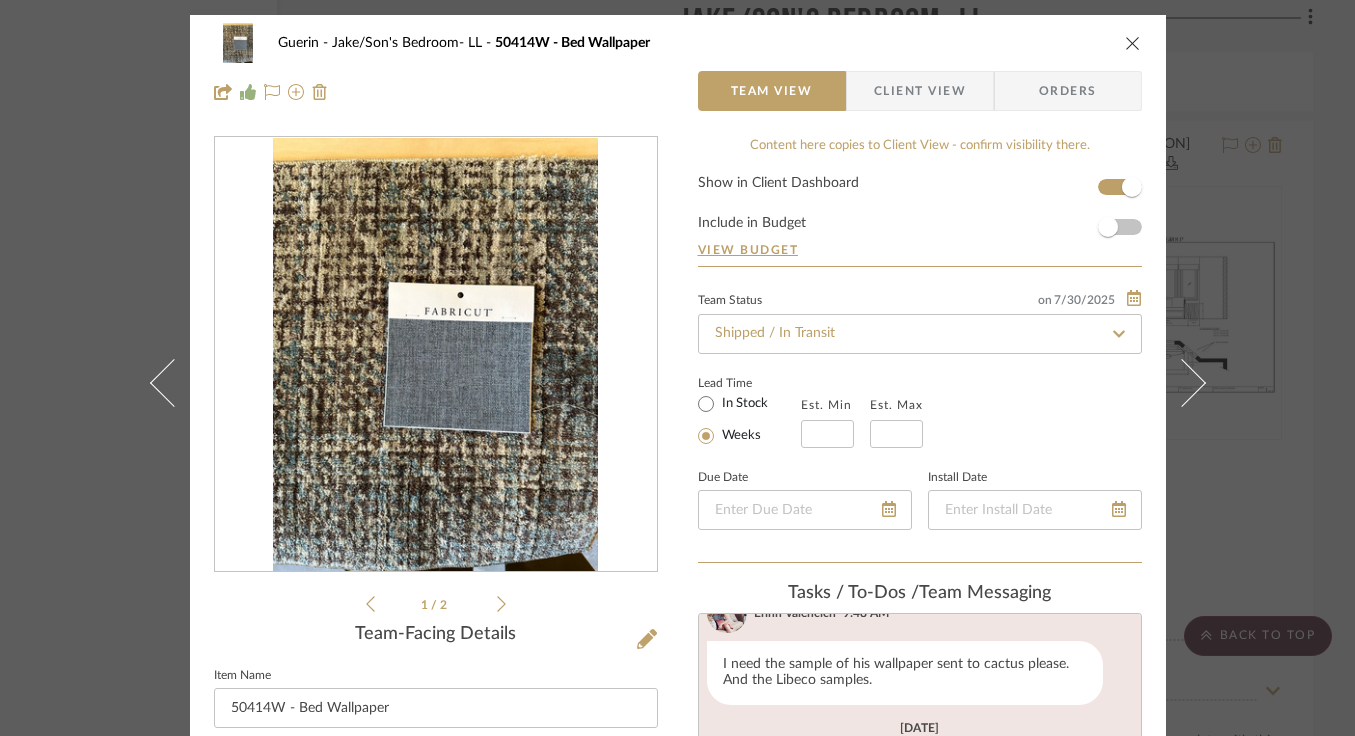 click at bounding box center [1133, 43] 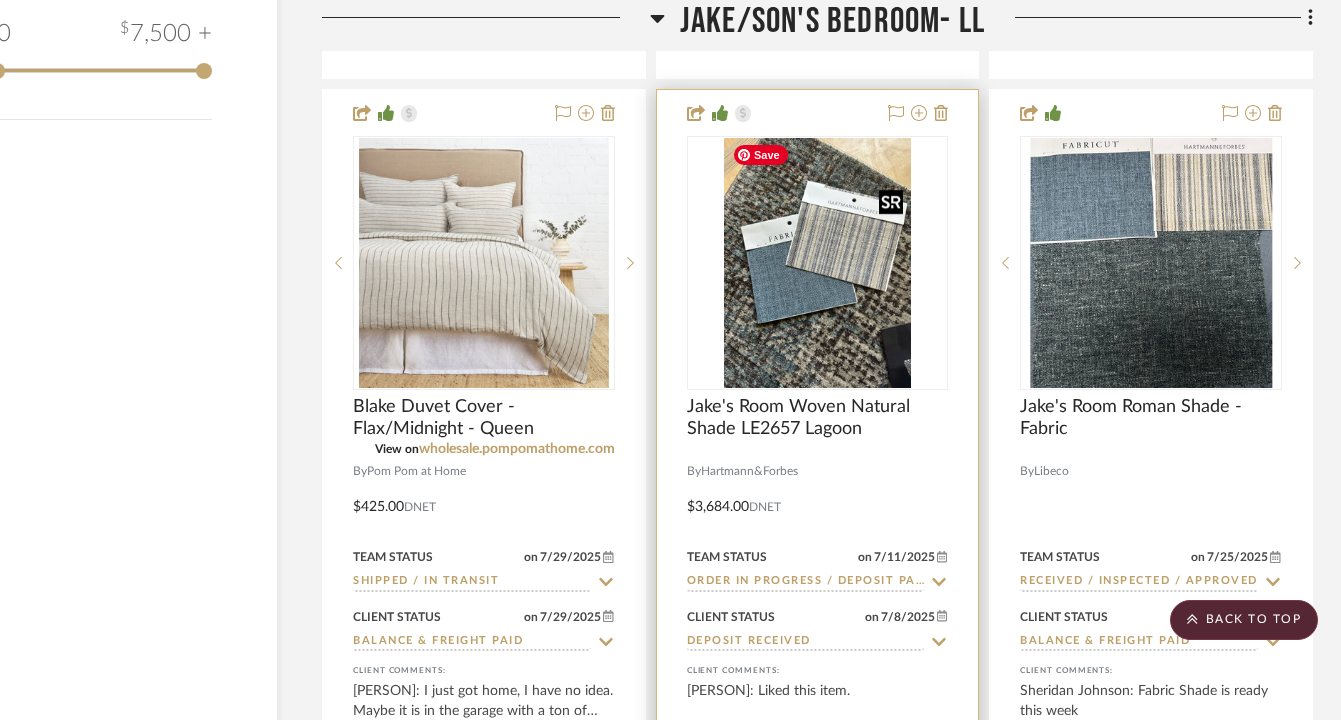 click at bounding box center (818, 263) 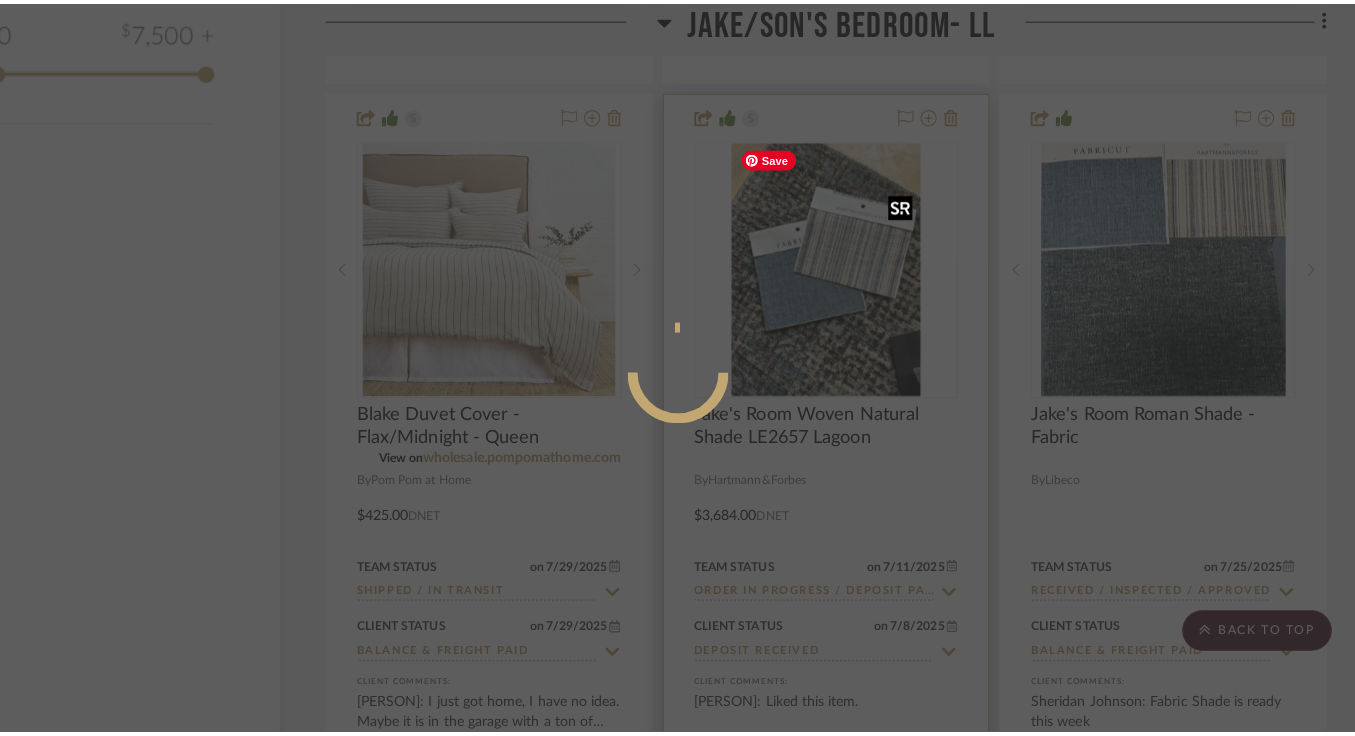 scroll, scrollTop: 0, scrollLeft: 0, axis: both 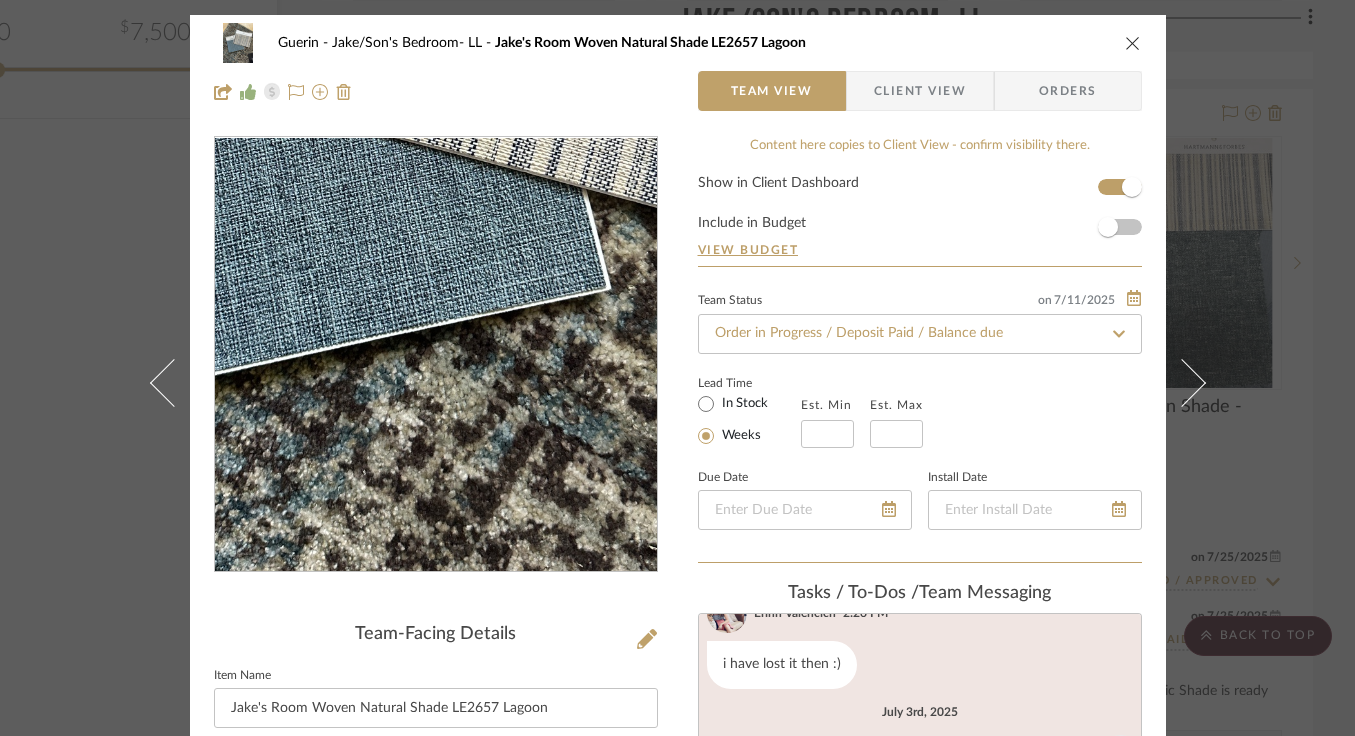 click at bounding box center (435, 355) 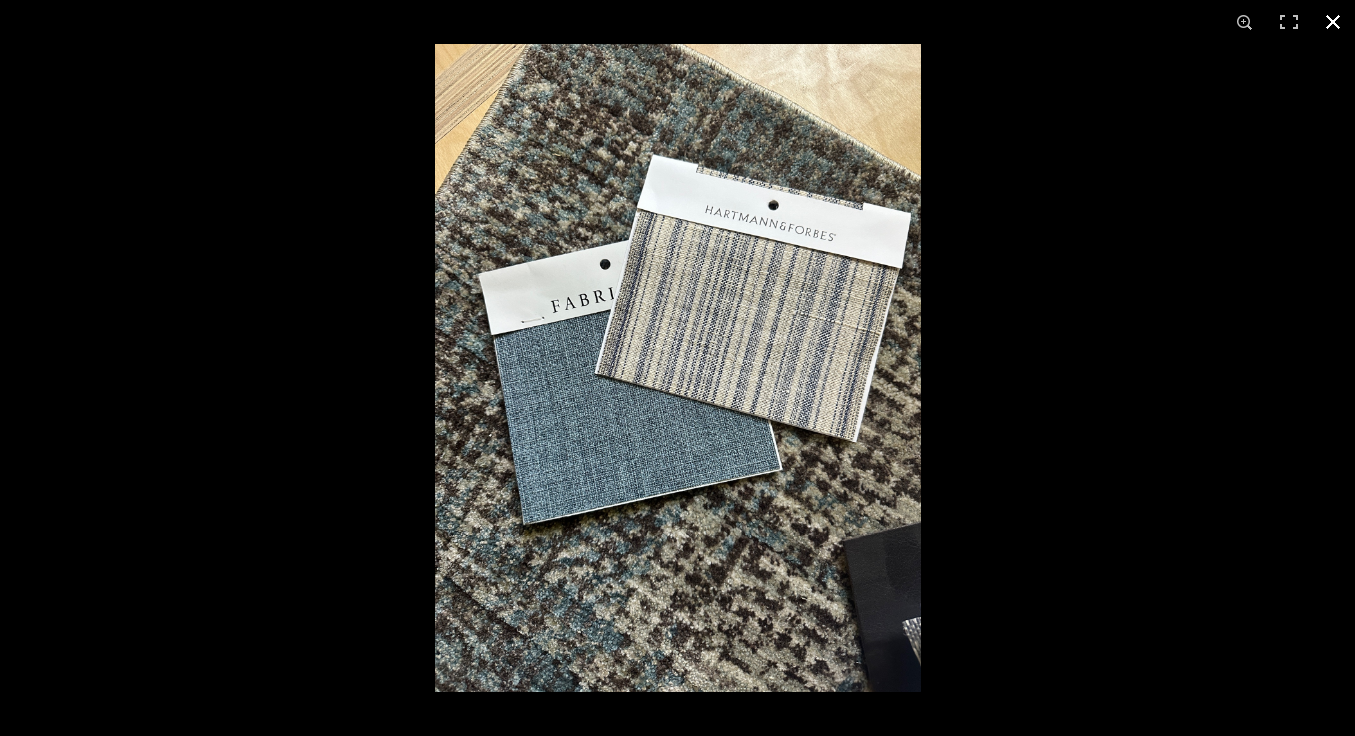 click at bounding box center (1333, 22) 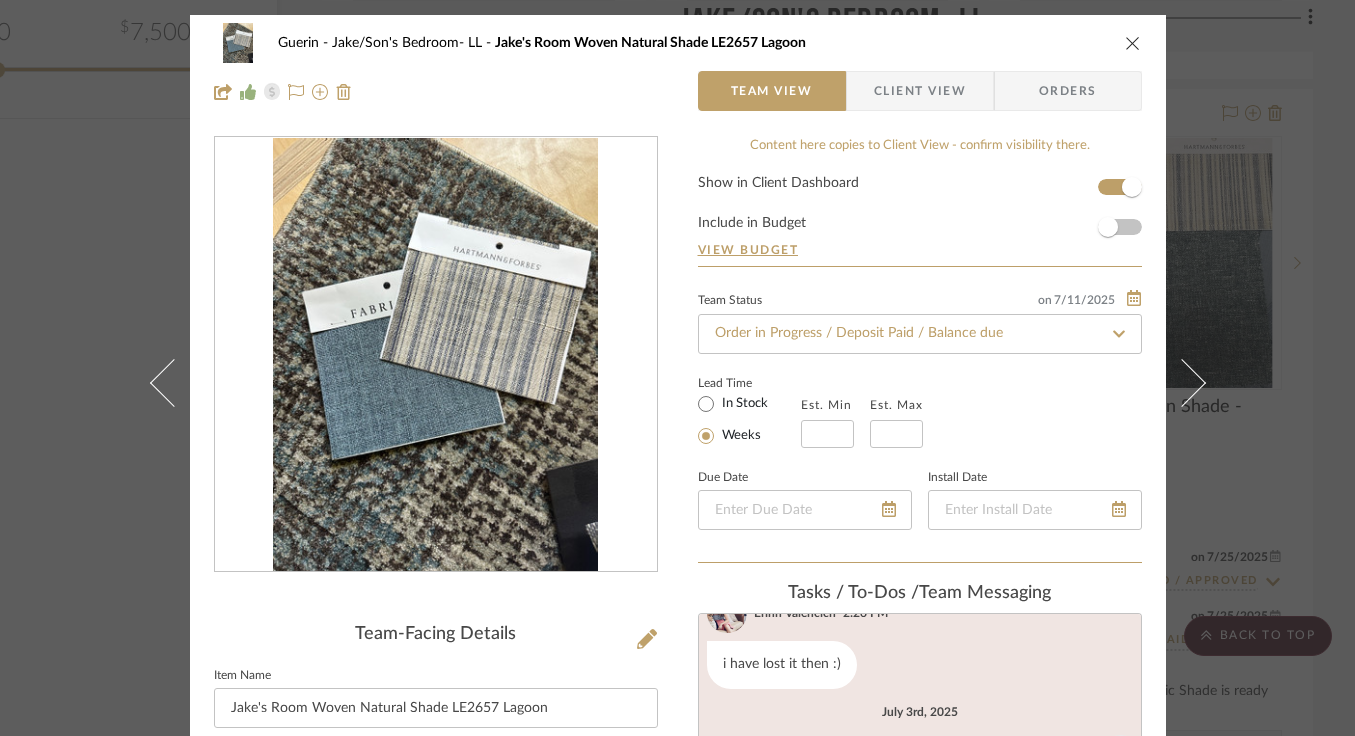 click at bounding box center [1133, 43] 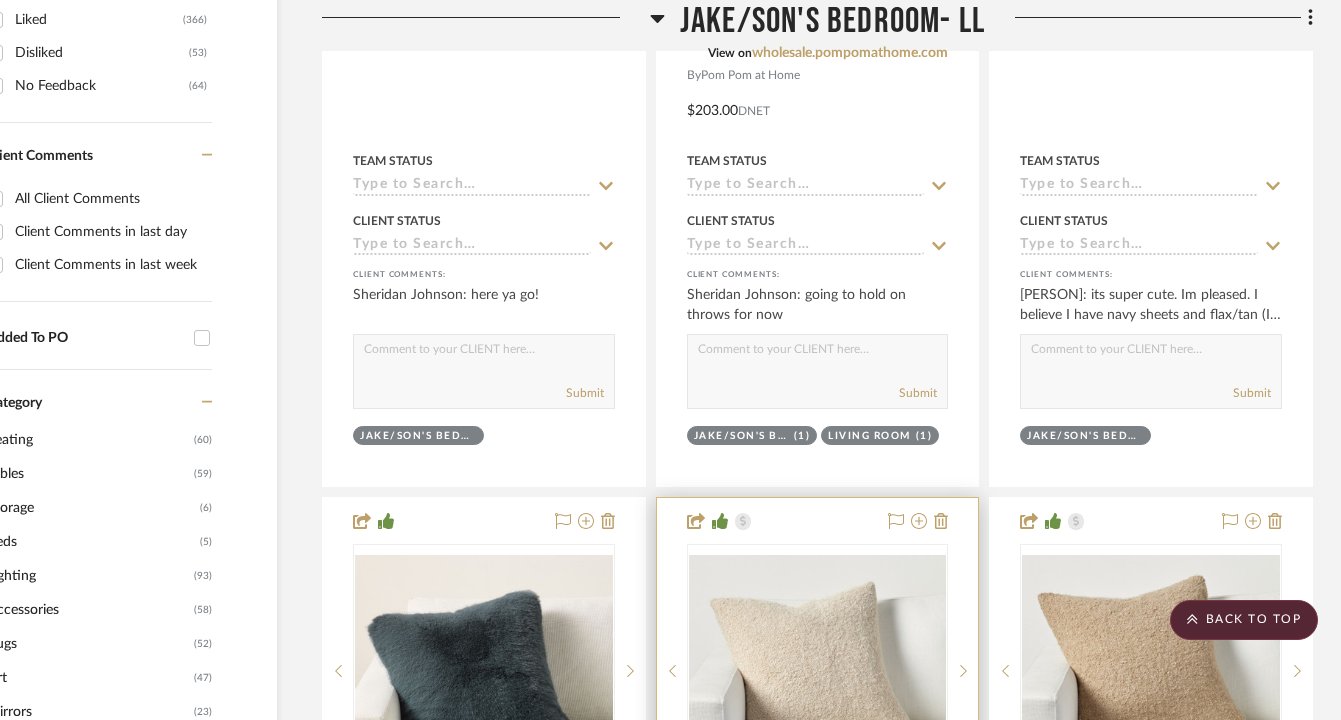 scroll, scrollTop: 1364, scrollLeft: 99, axis: both 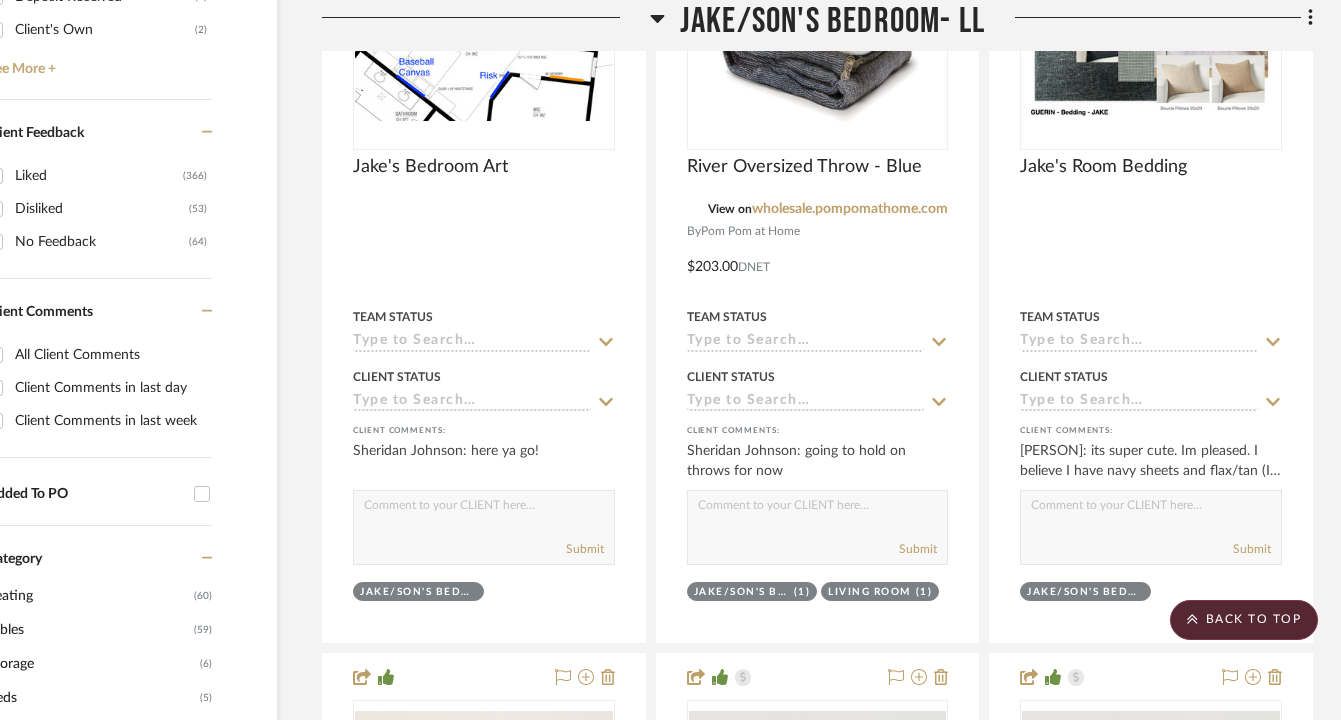 click on "Jake/Son's Bedroom- LL" 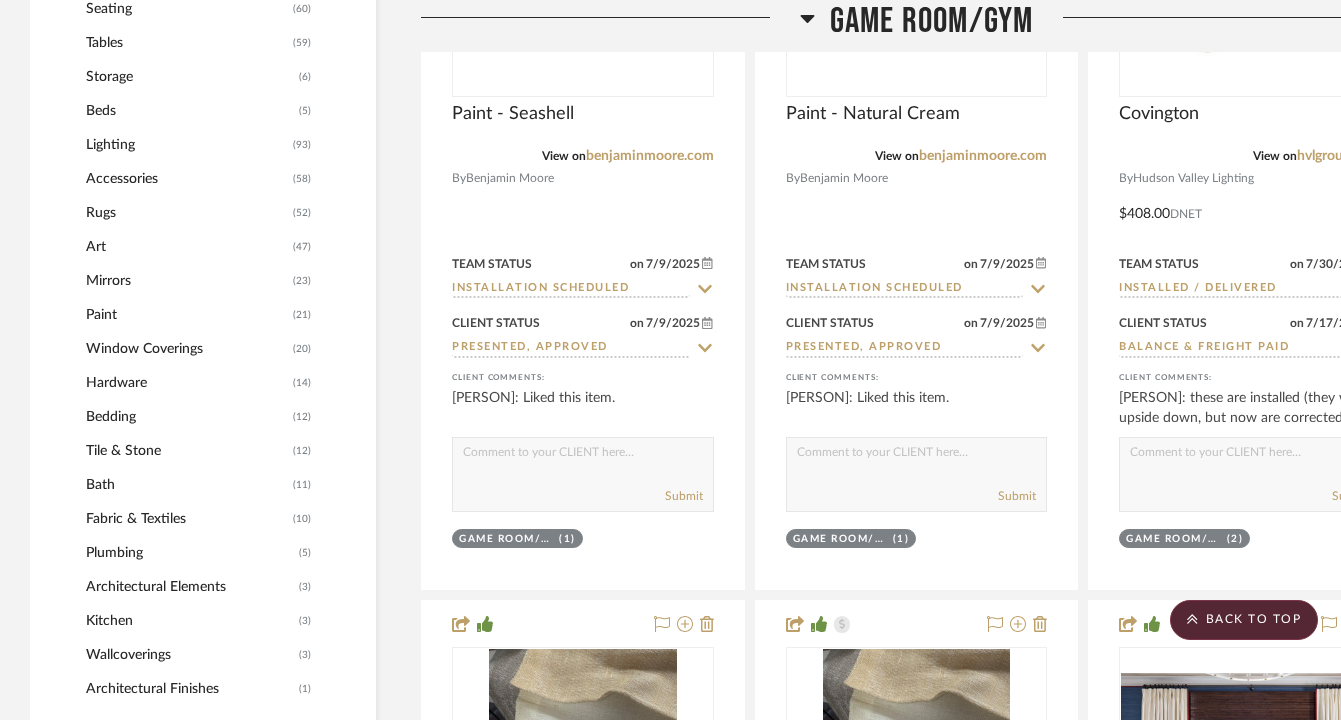 scroll, scrollTop: 2186, scrollLeft: 0, axis: vertical 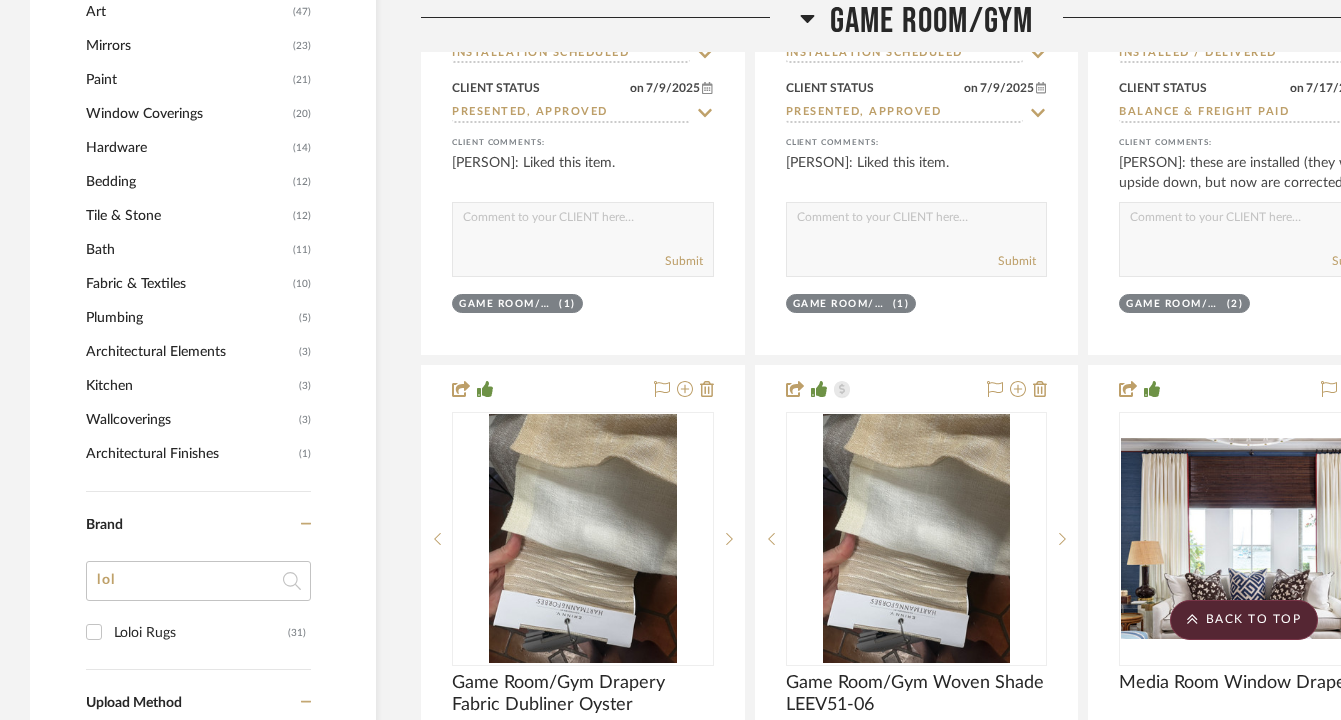 click on "lol" 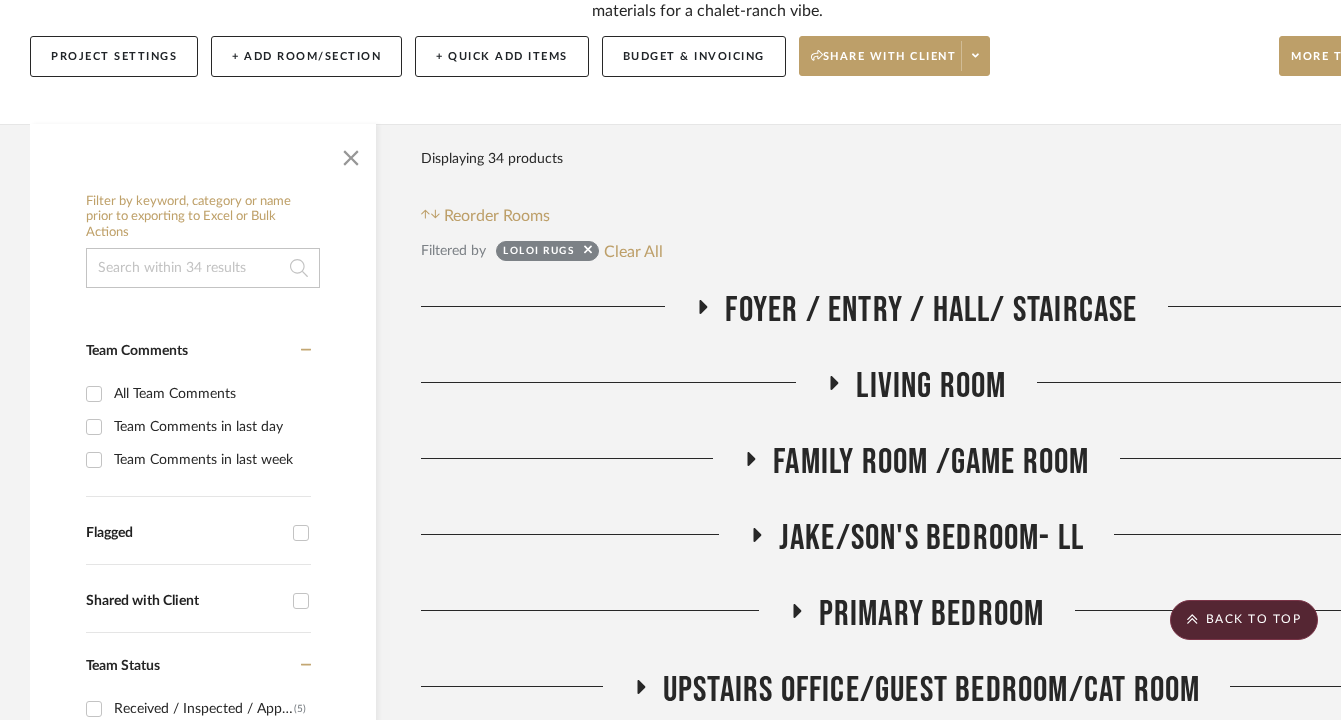 scroll, scrollTop: 136, scrollLeft: 0, axis: vertical 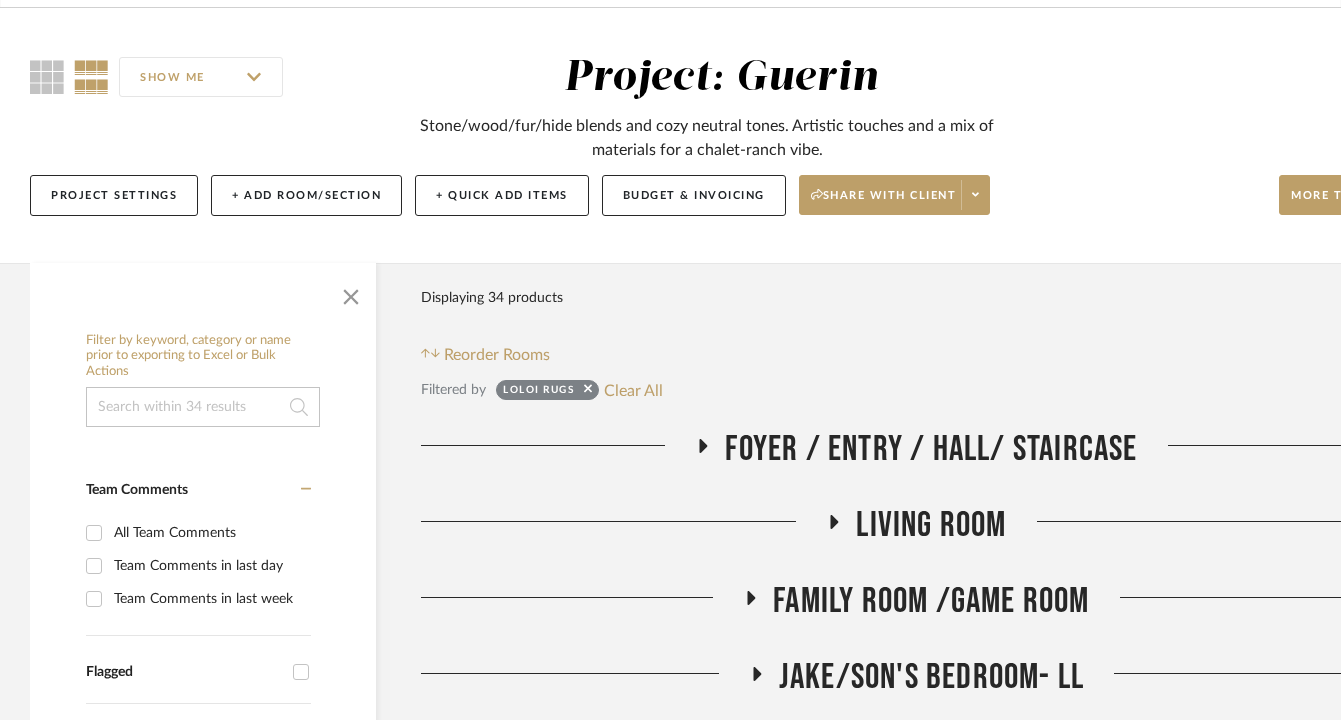 click on "Foyer / Entry / Hall/ Staircase" 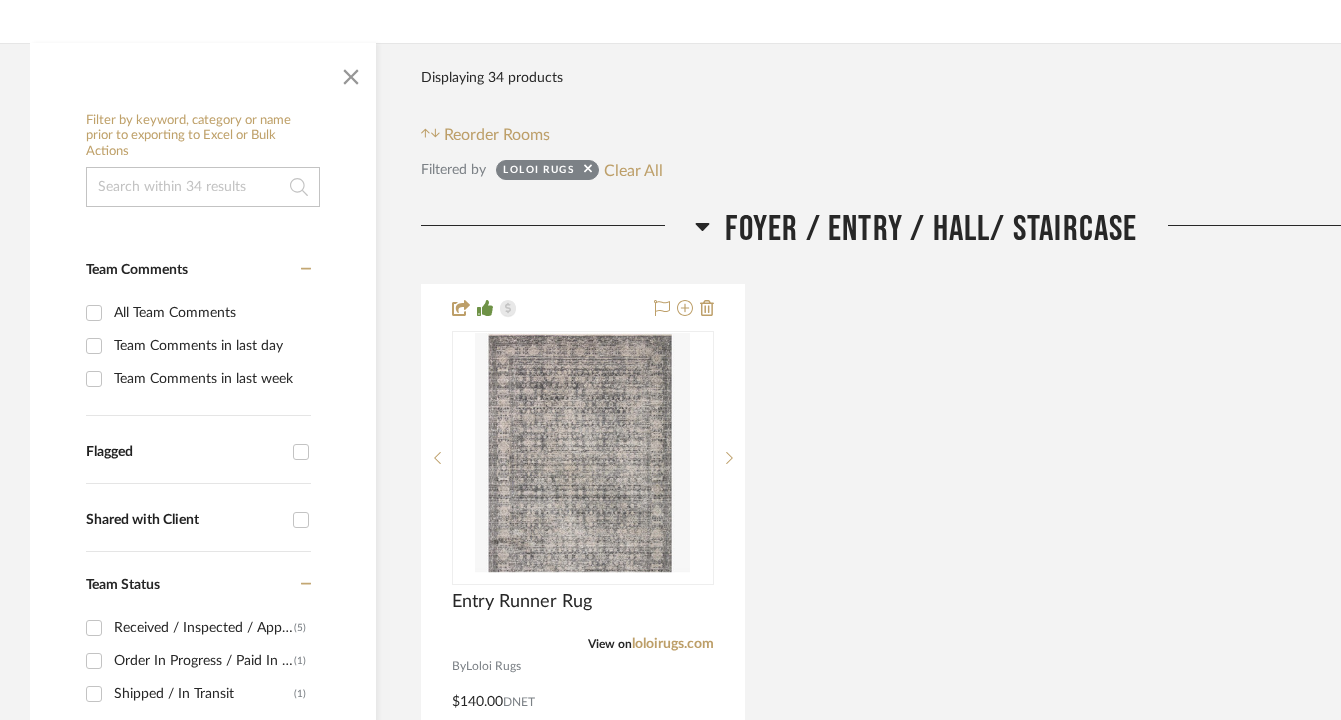 scroll, scrollTop: 361, scrollLeft: 0, axis: vertical 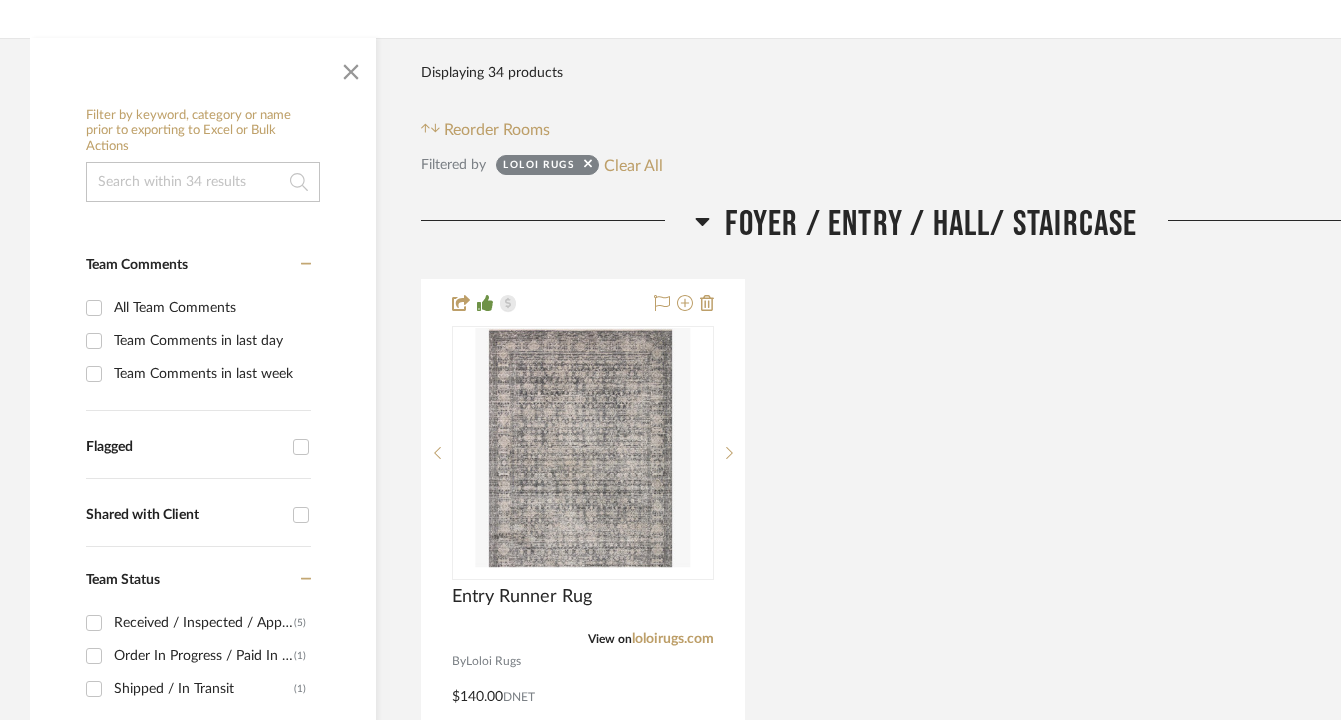 click on "Foyer / Entry / Hall/ Staircase" 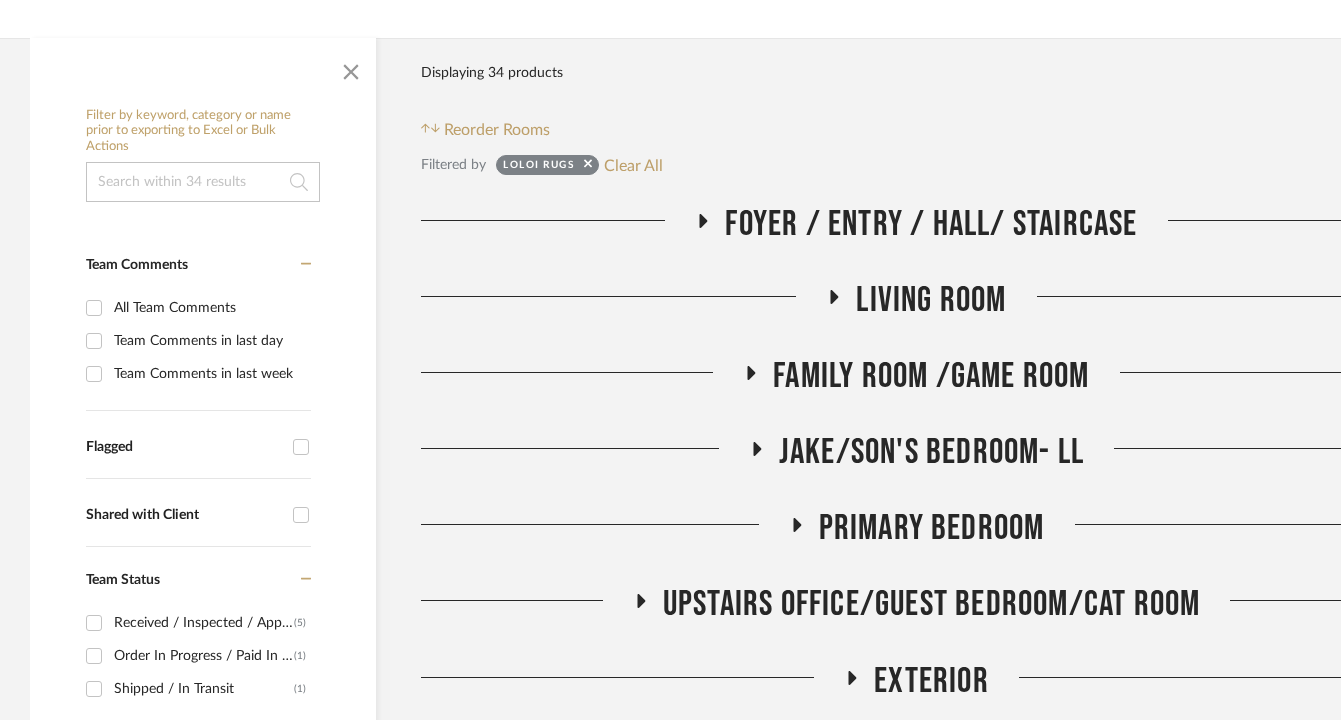 click on "Foyer / Entry / Hall/ Staircase" 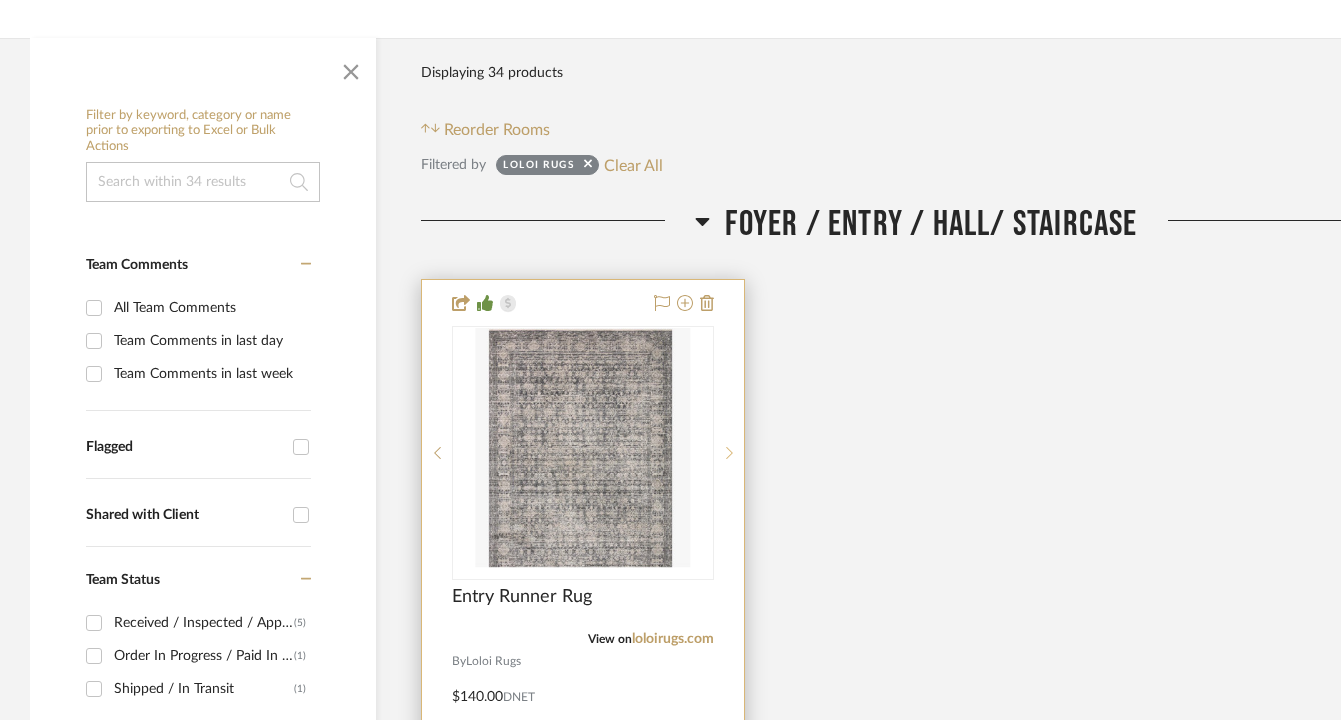 click at bounding box center (729, 453) 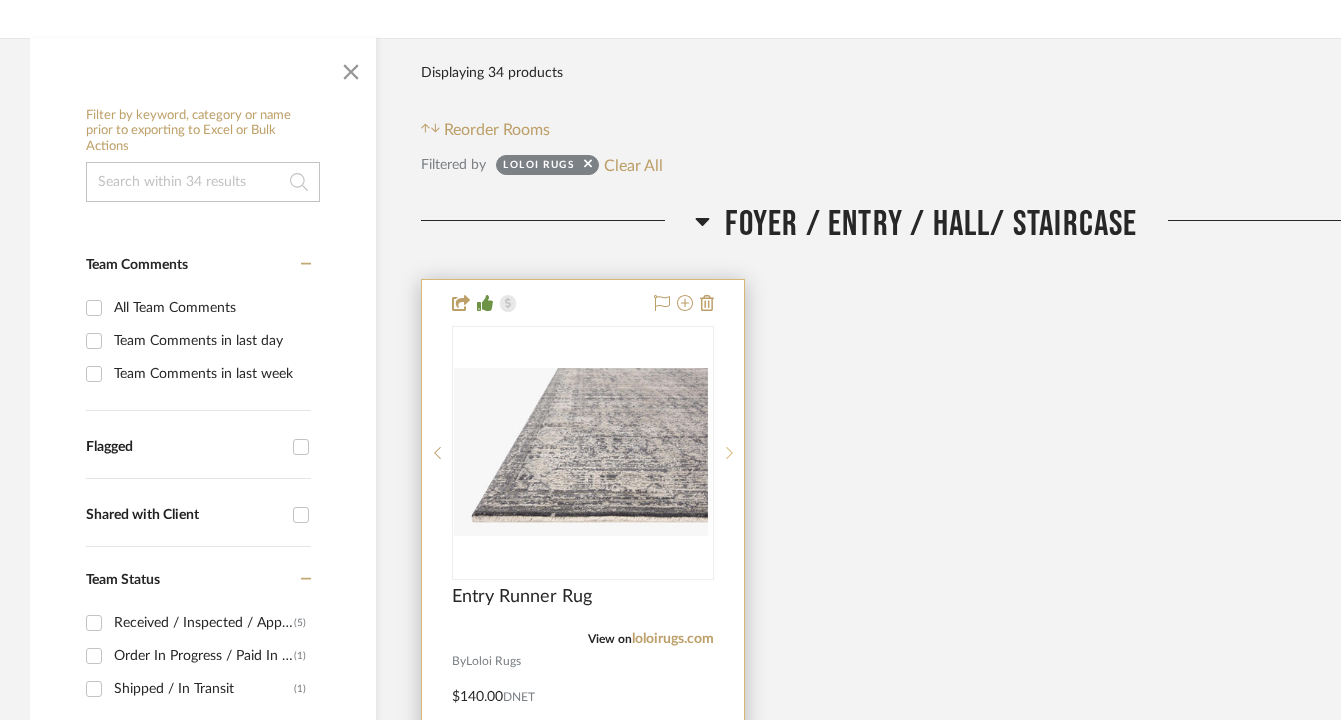 click 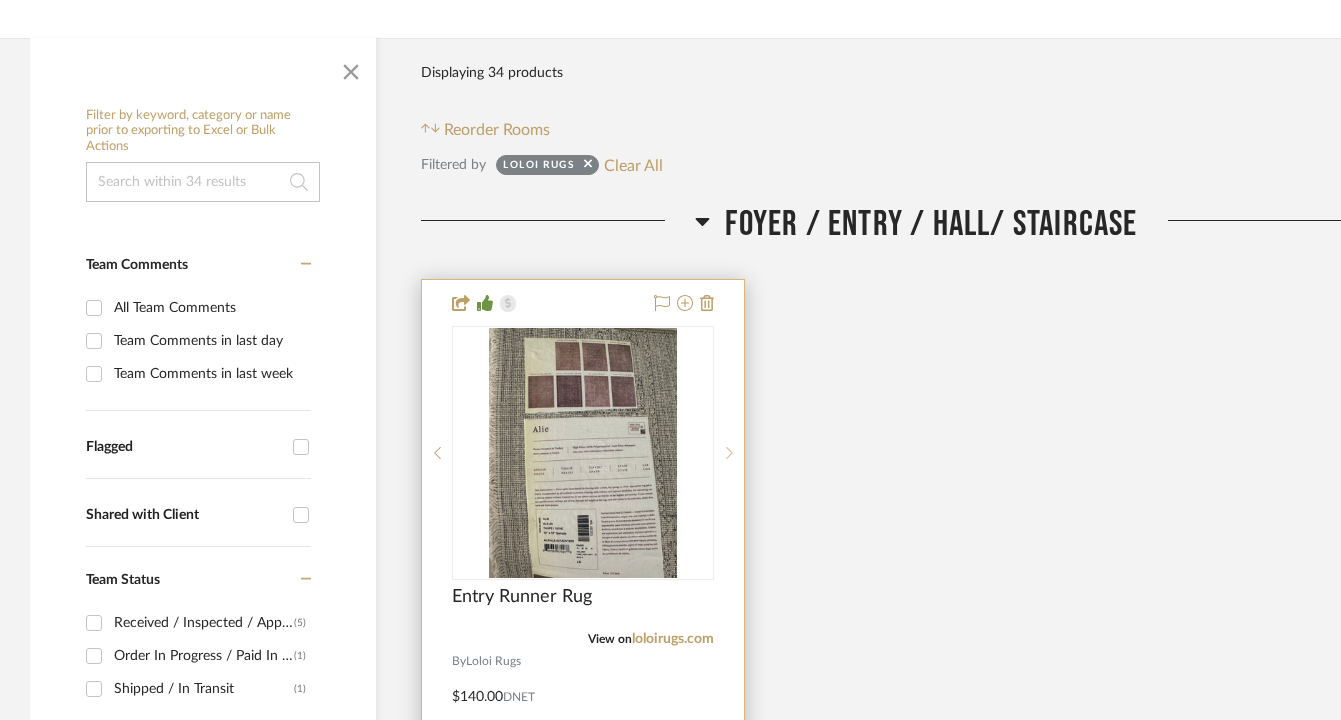 click 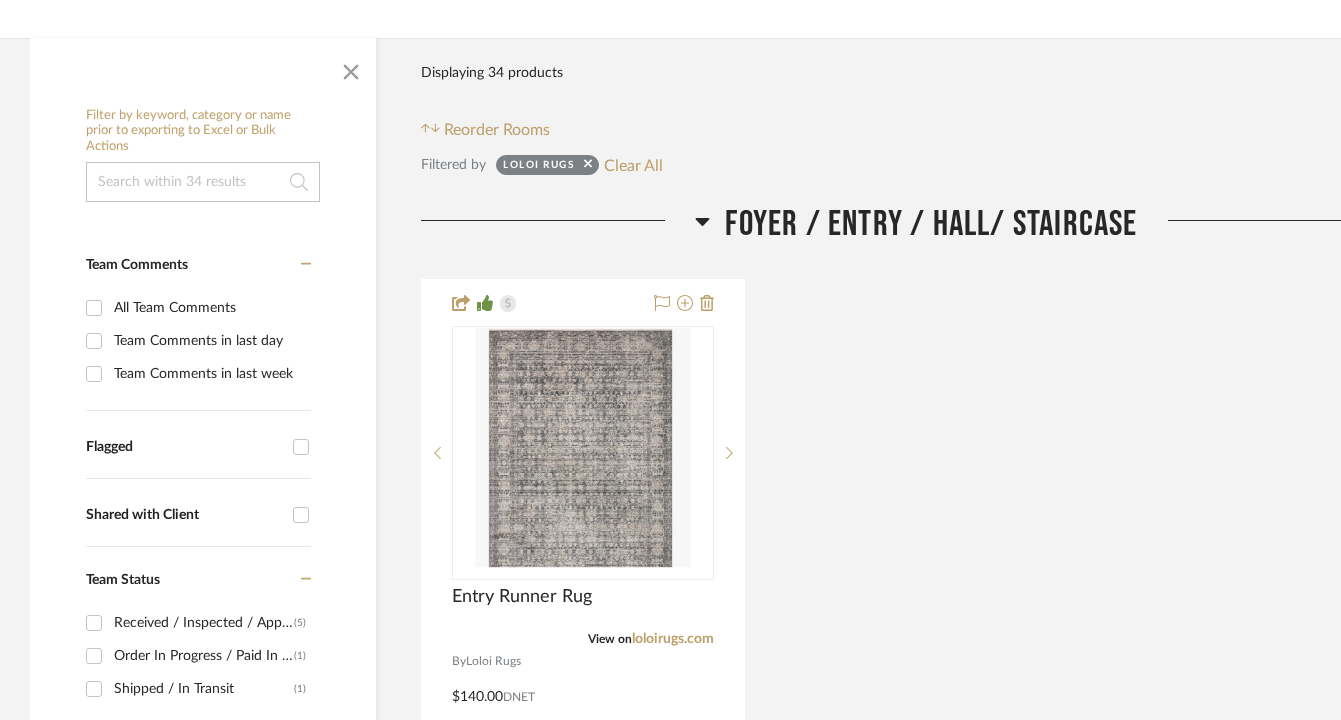 click on "Foyer / Entry / Hall/ Staircase" 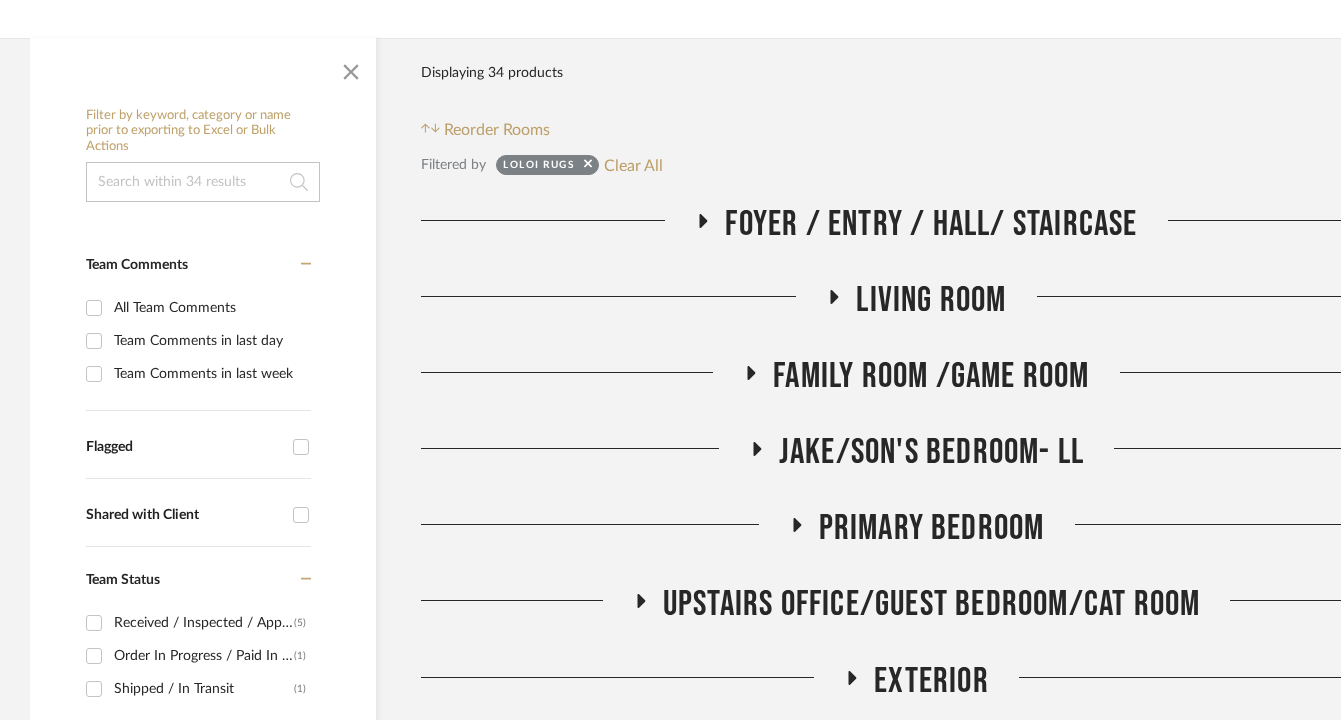 click on "Living Room" 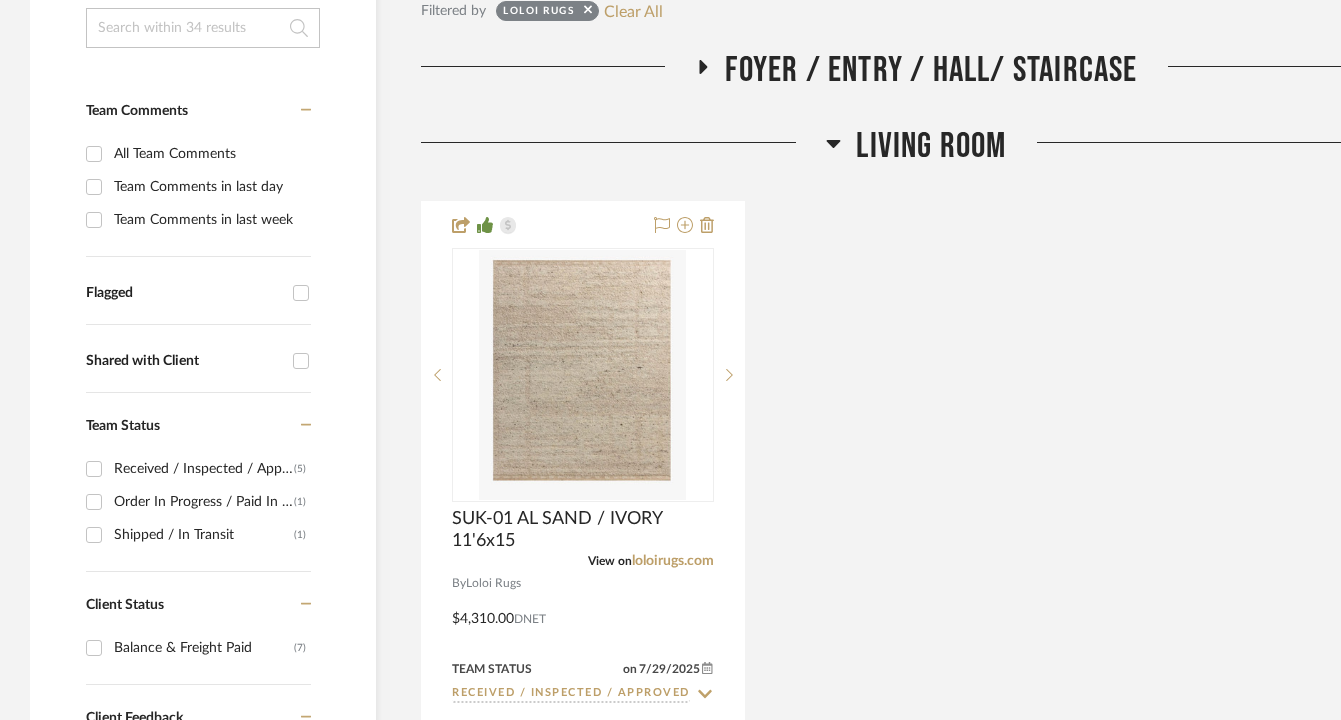 scroll, scrollTop: 519, scrollLeft: 0, axis: vertical 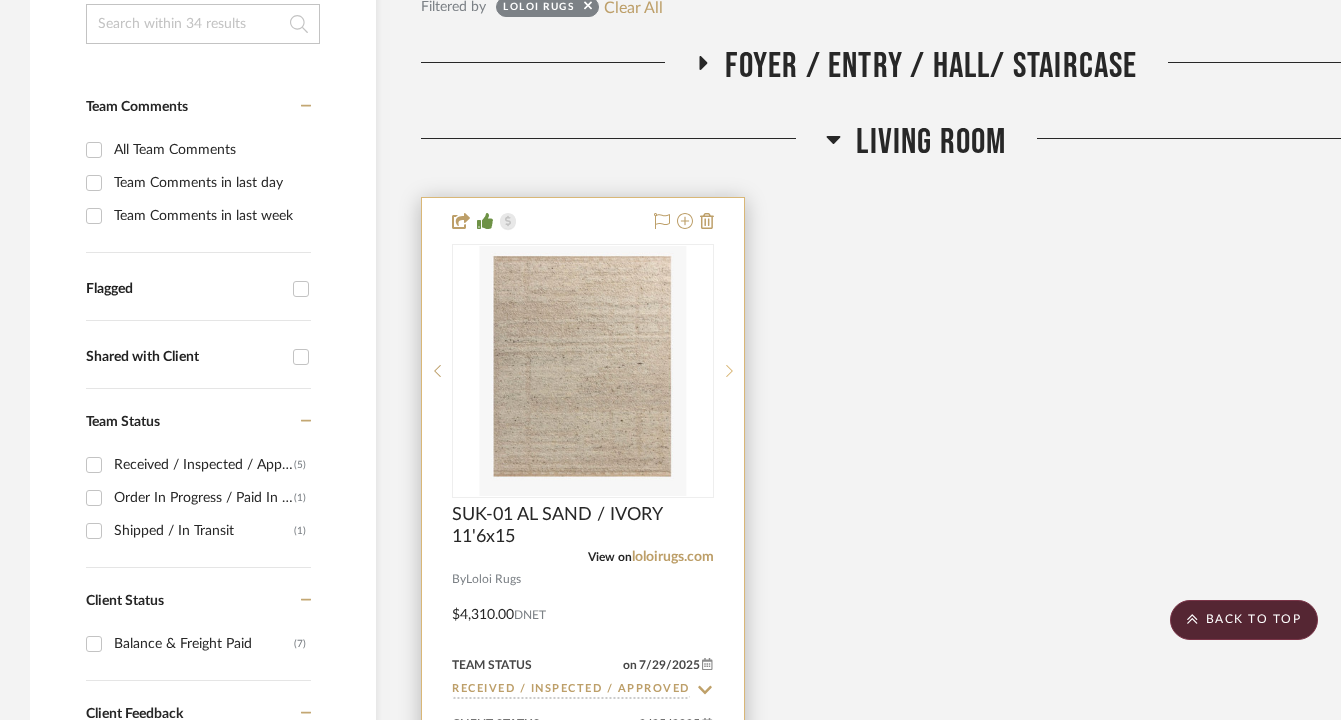click 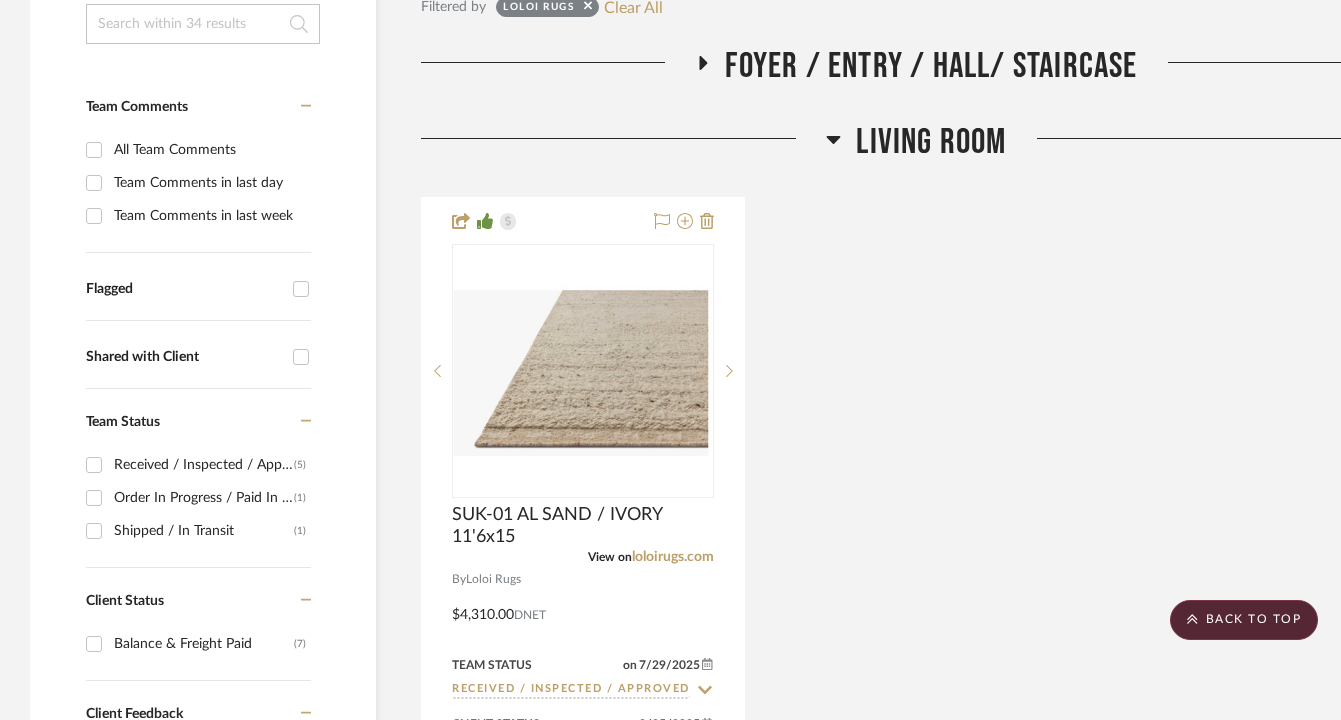click on "Living Room  SUK-01 AL SAND / IVORY 11'6x15  View on  loloirugs.com  By  Loloi Rugs  Hand Woven
82% Wool | 13% Cotton | 5% Other Fibers
$4,310.00  DNET  Team Status on 7/29/2025 7/29/2025 Received / Inspected / Approved Client Status on 3/25/2025 3/25/2025 Balance & Freight Paid client Comments:  lisa guerin: it's very trafficked there and I was hoping to use something that won't be hard to clean or show dirt and was hoping to cover more surface area than just 6 ft.....but I'm not sure where the standard is of where it should go to (til the bathroom?  Til the staircase?).   Submit   Living Room  (1)  Area Rugs  (1)    Sheridan Johnson" 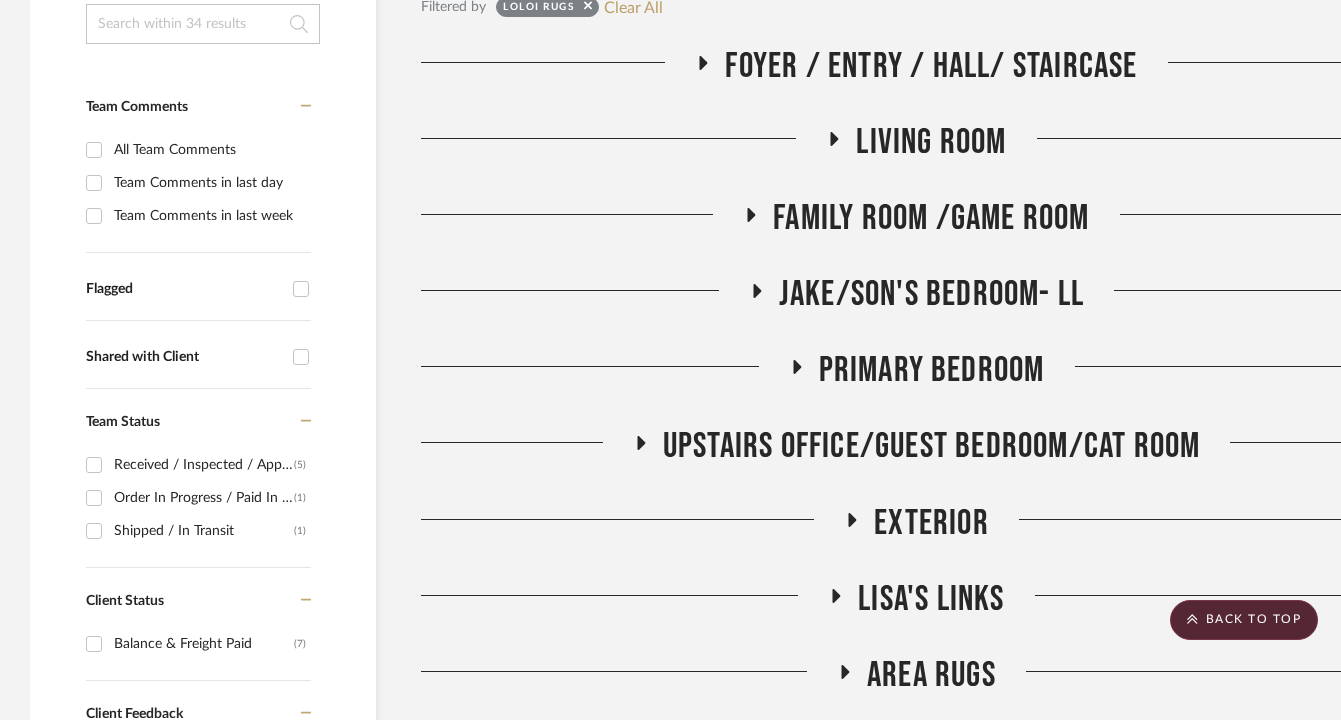 click on "Family Room /Game Room" 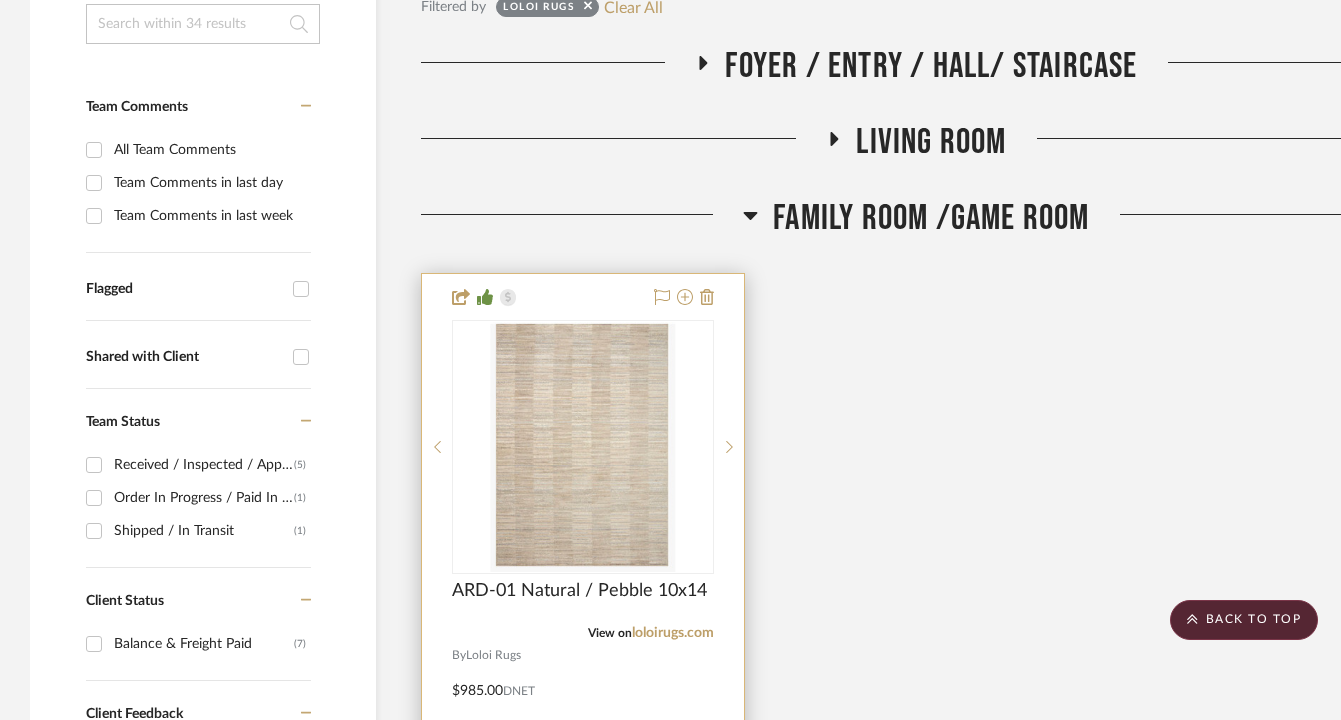 click at bounding box center (583, 447) 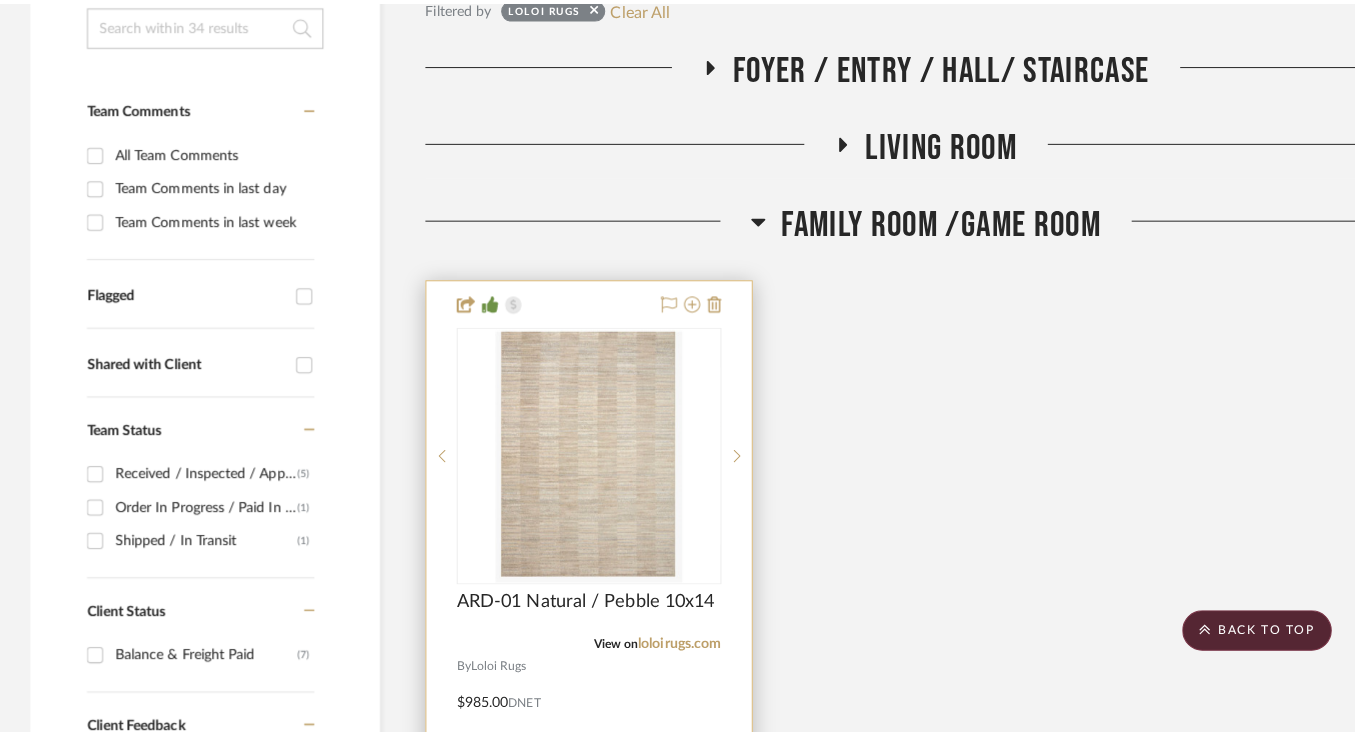 scroll, scrollTop: 0, scrollLeft: 0, axis: both 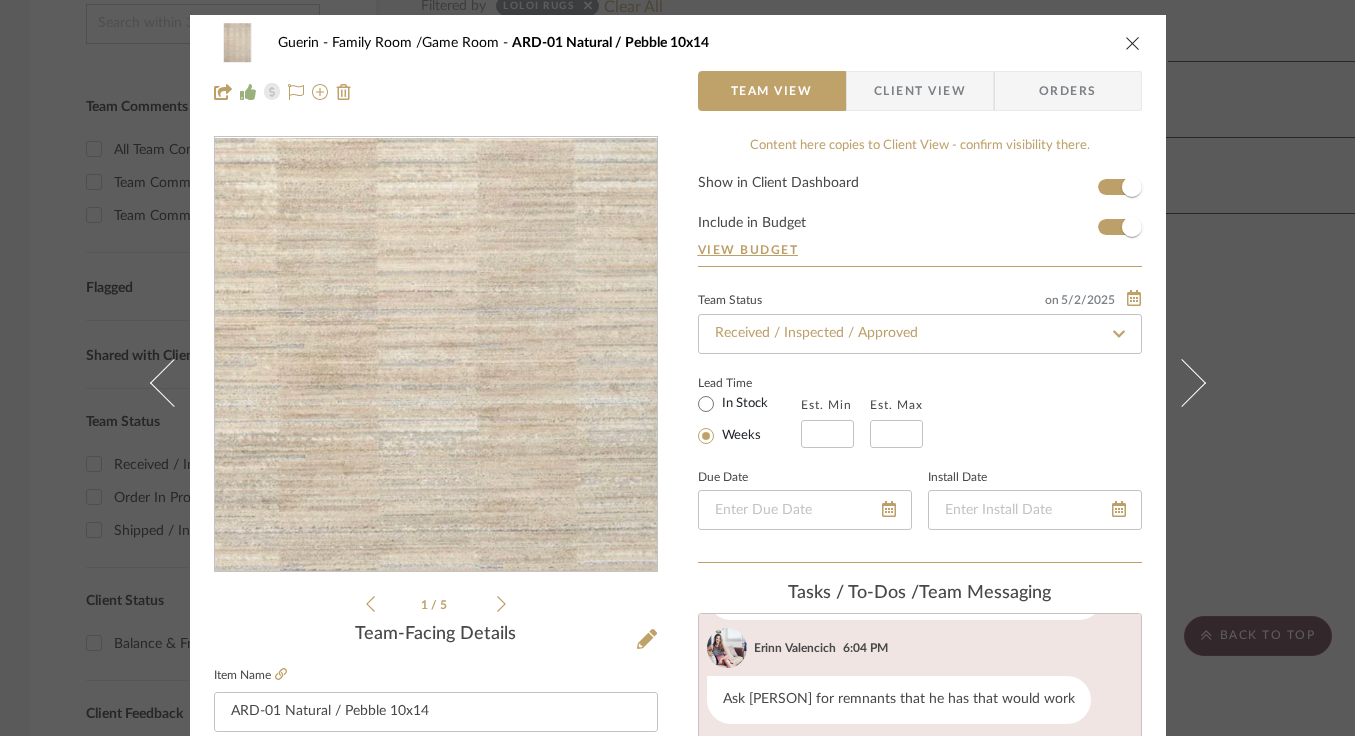 click at bounding box center [435, 355] 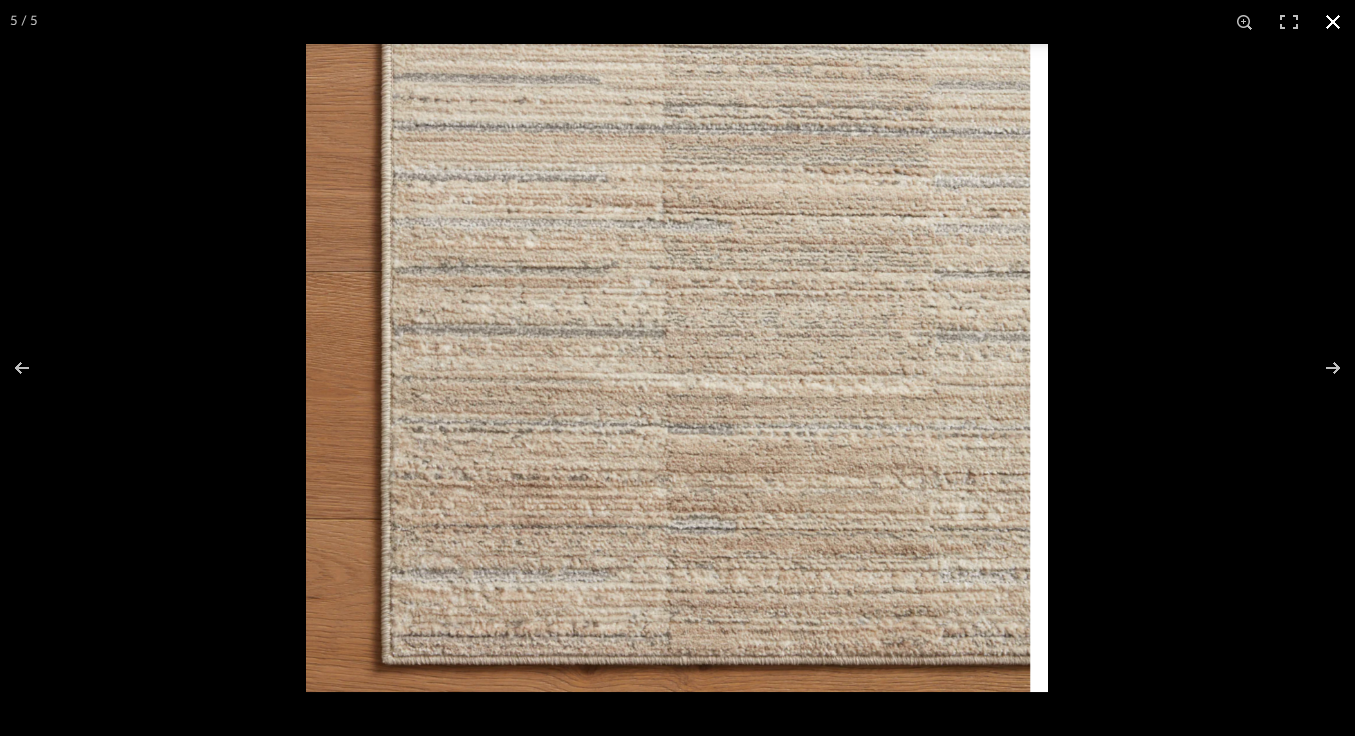 click at bounding box center [1333, 22] 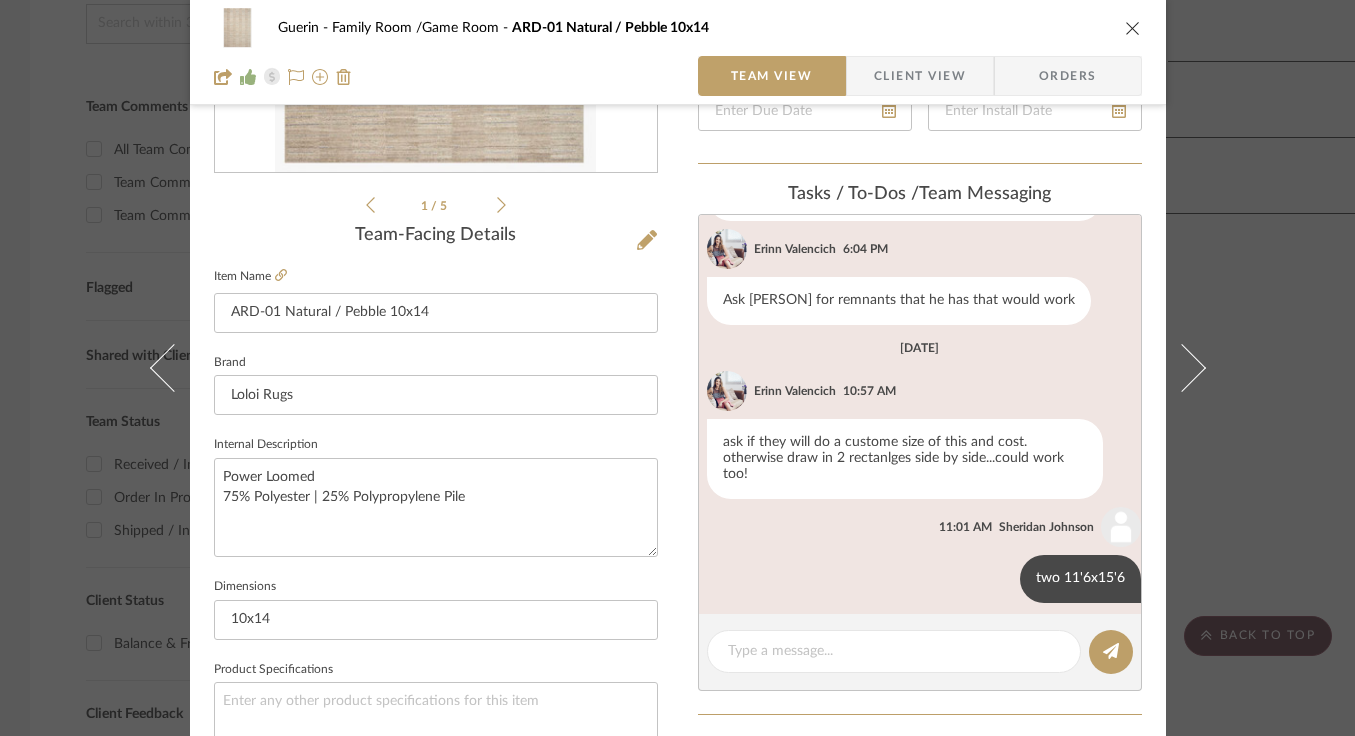 scroll, scrollTop: 0, scrollLeft: 0, axis: both 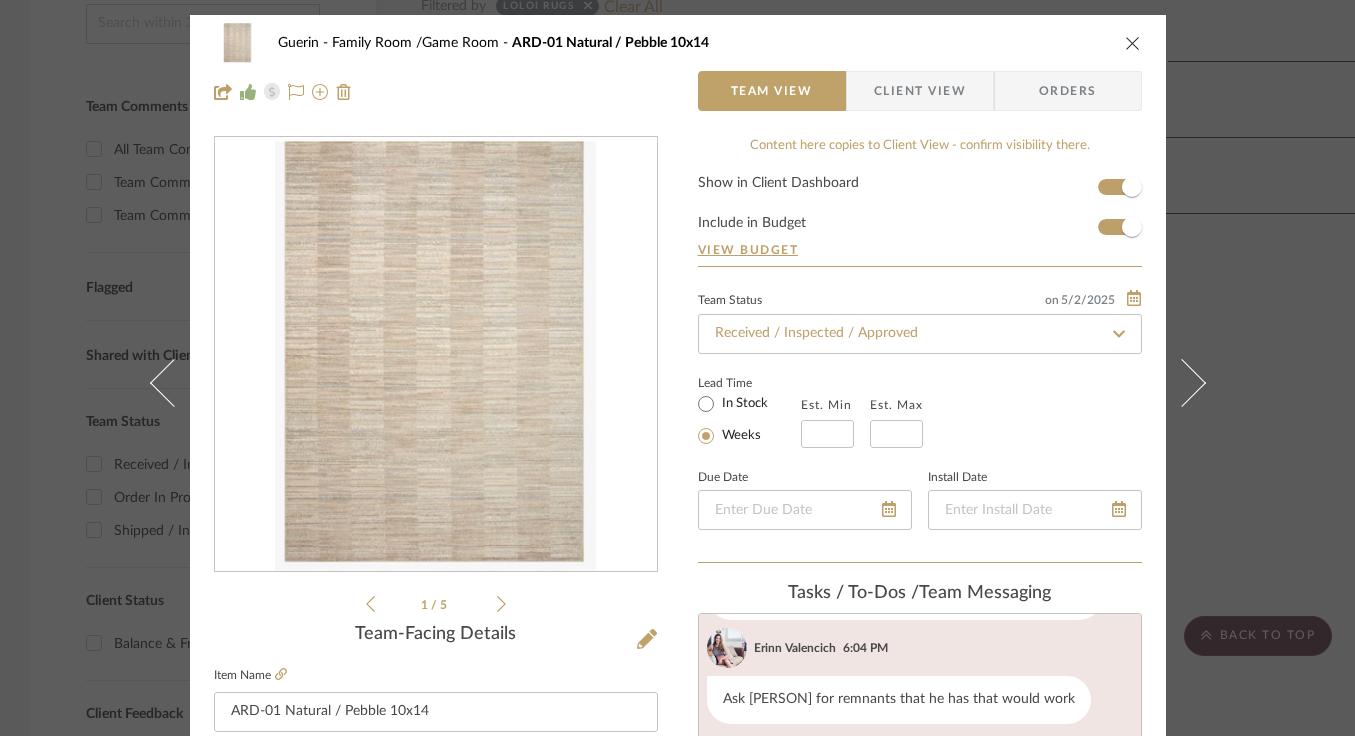 click at bounding box center (1133, 43) 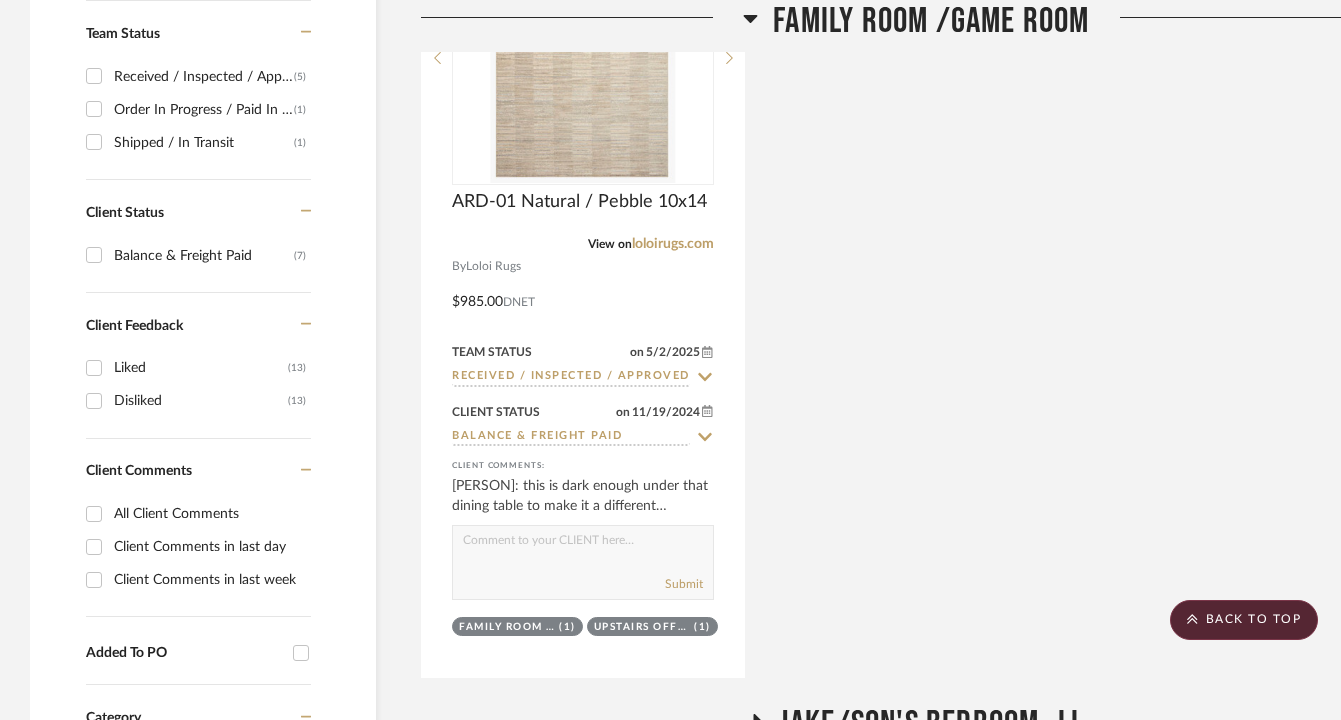 scroll, scrollTop: 1143, scrollLeft: 0, axis: vertical 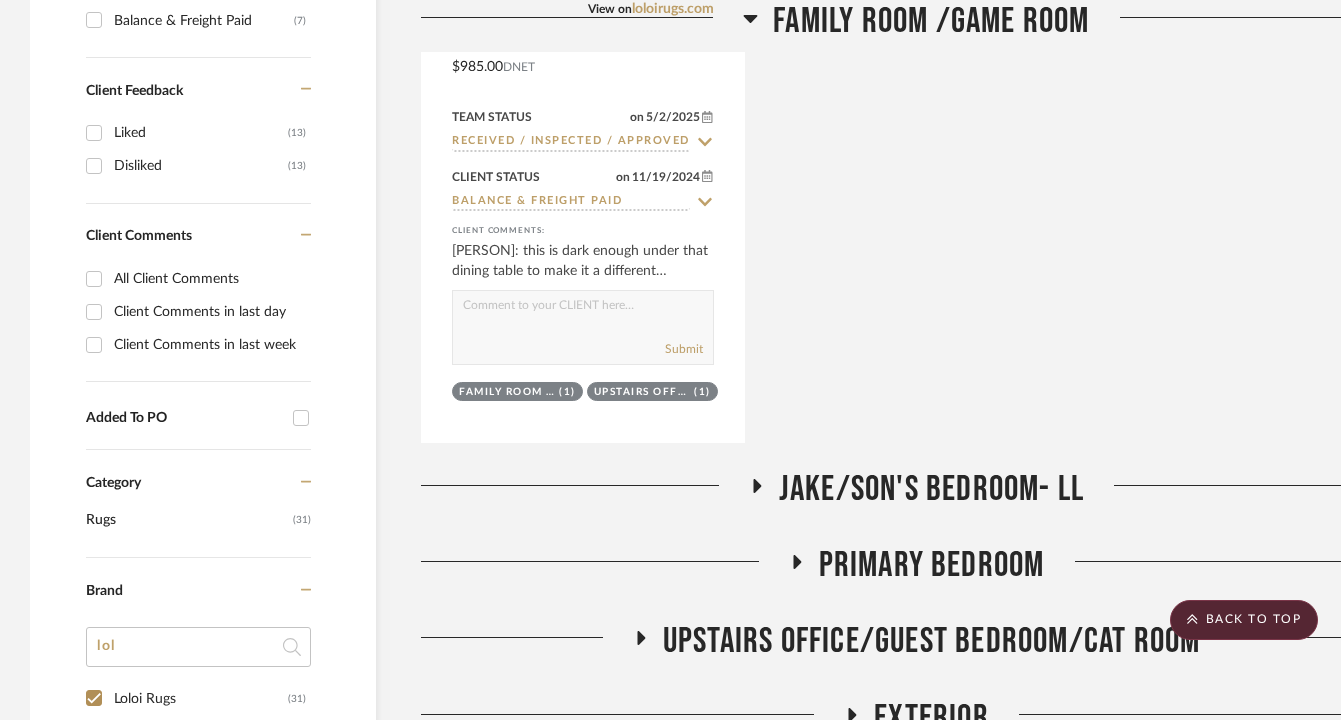 click on "Jake/Son's Bedroom- LL" 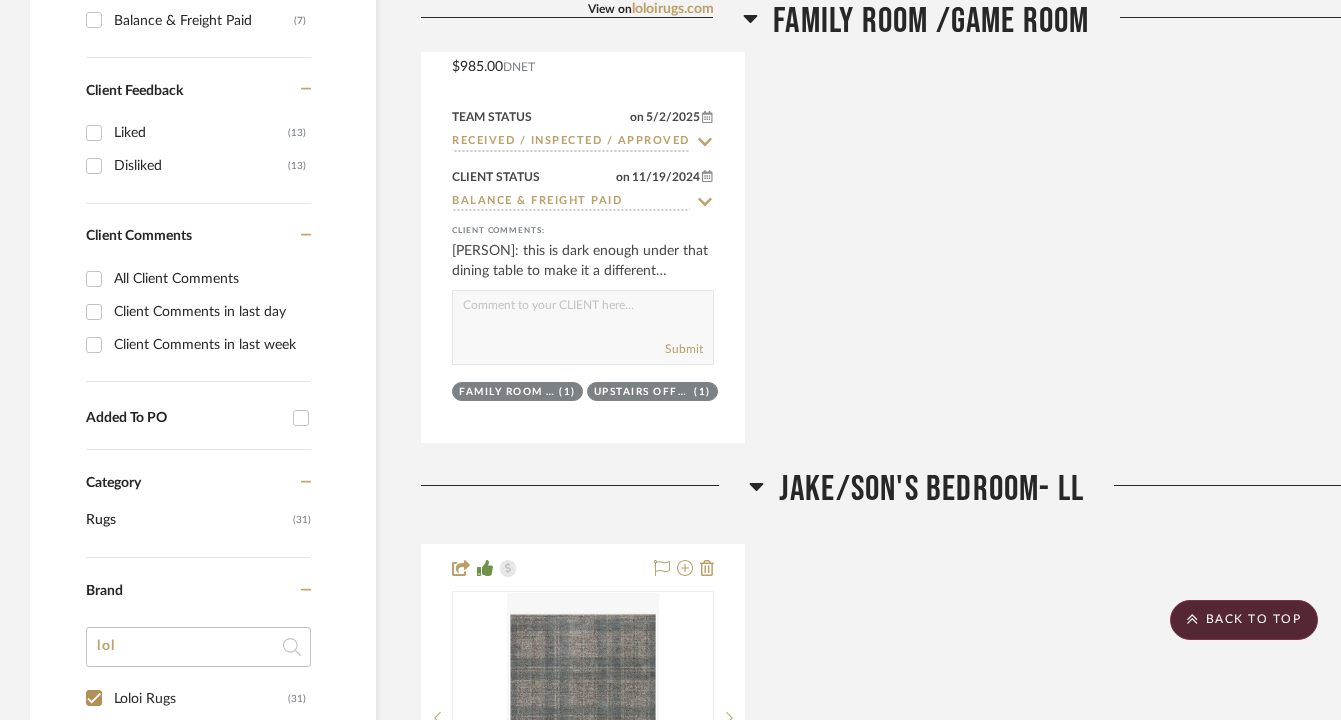 click on "Jake/Son's Bedroom- LL" 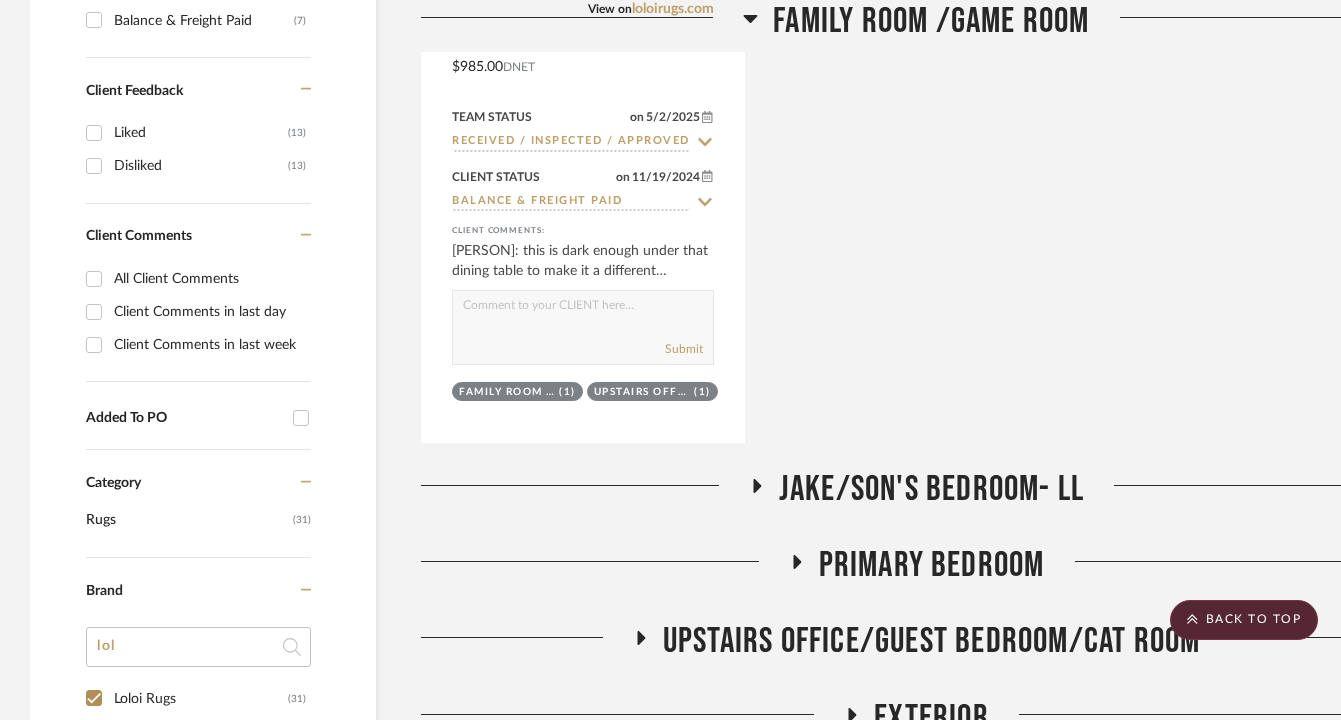 click on "Primary Bedroom" 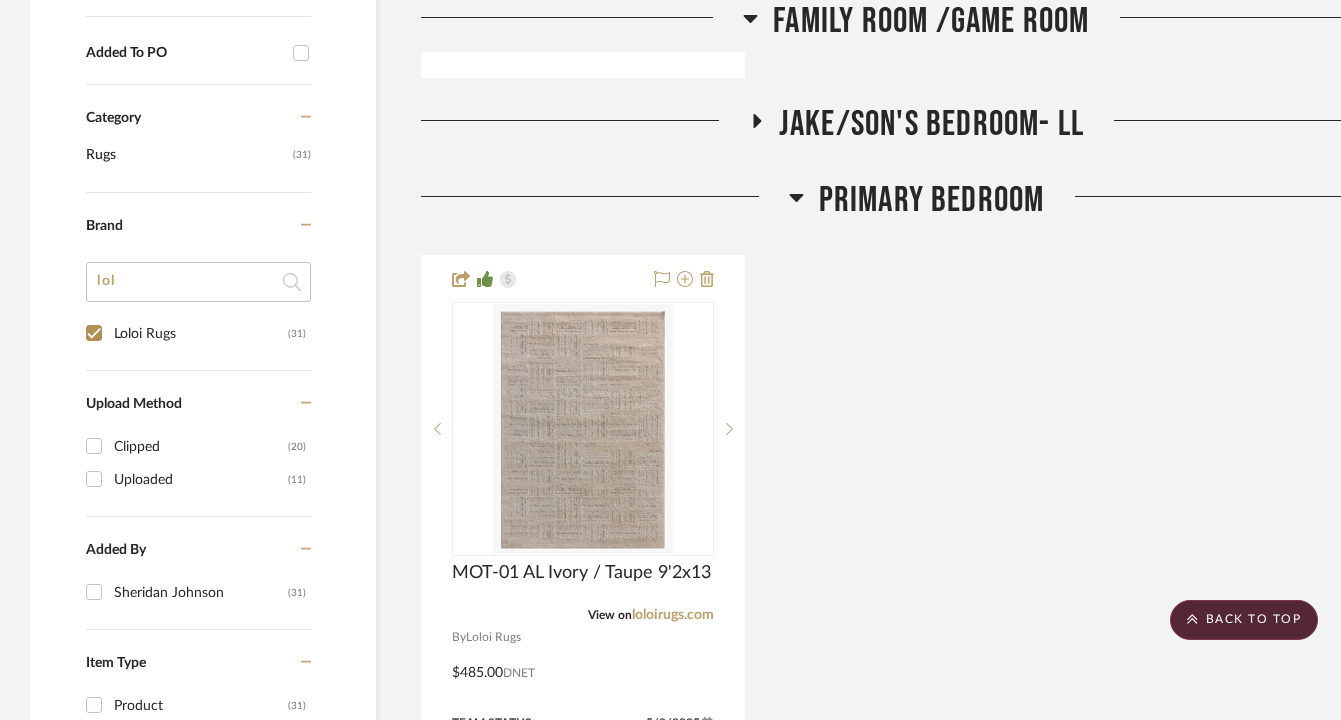 scroll, scrollTop: 1539, scrollLeft: 0, axis: vertical 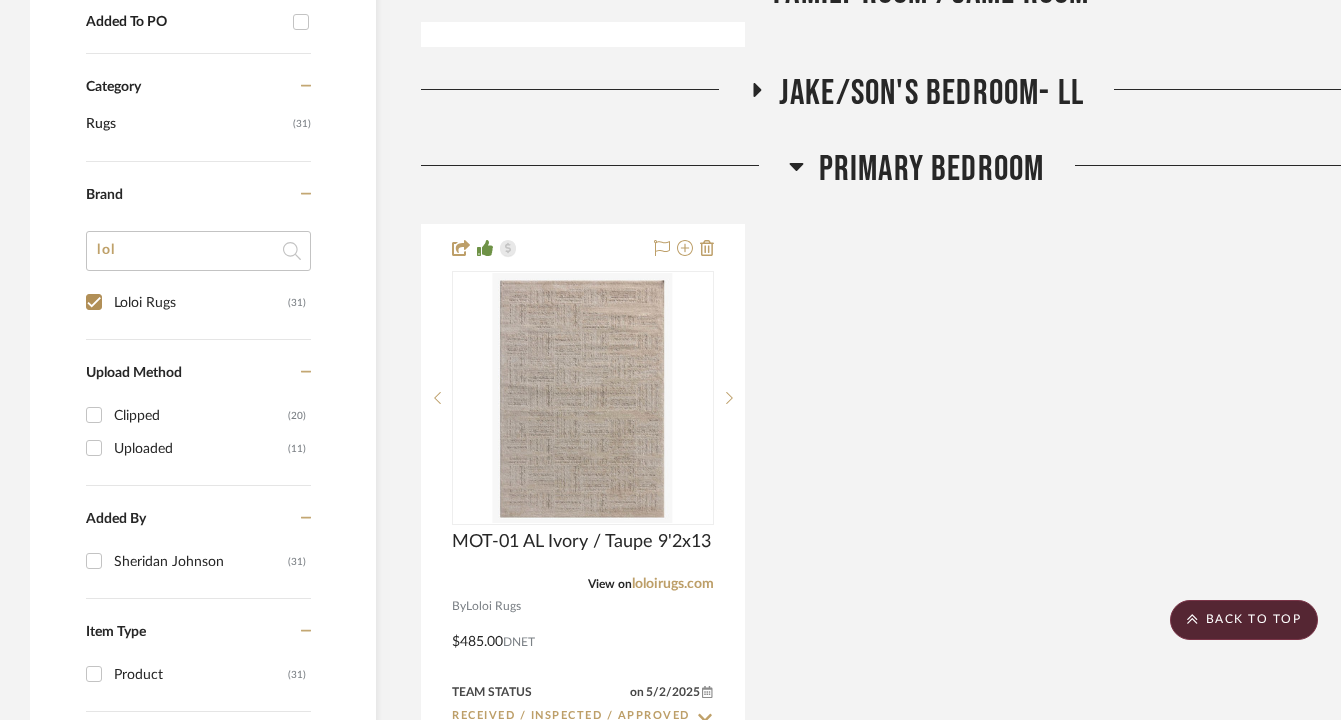 click on "Primary Bedroom" 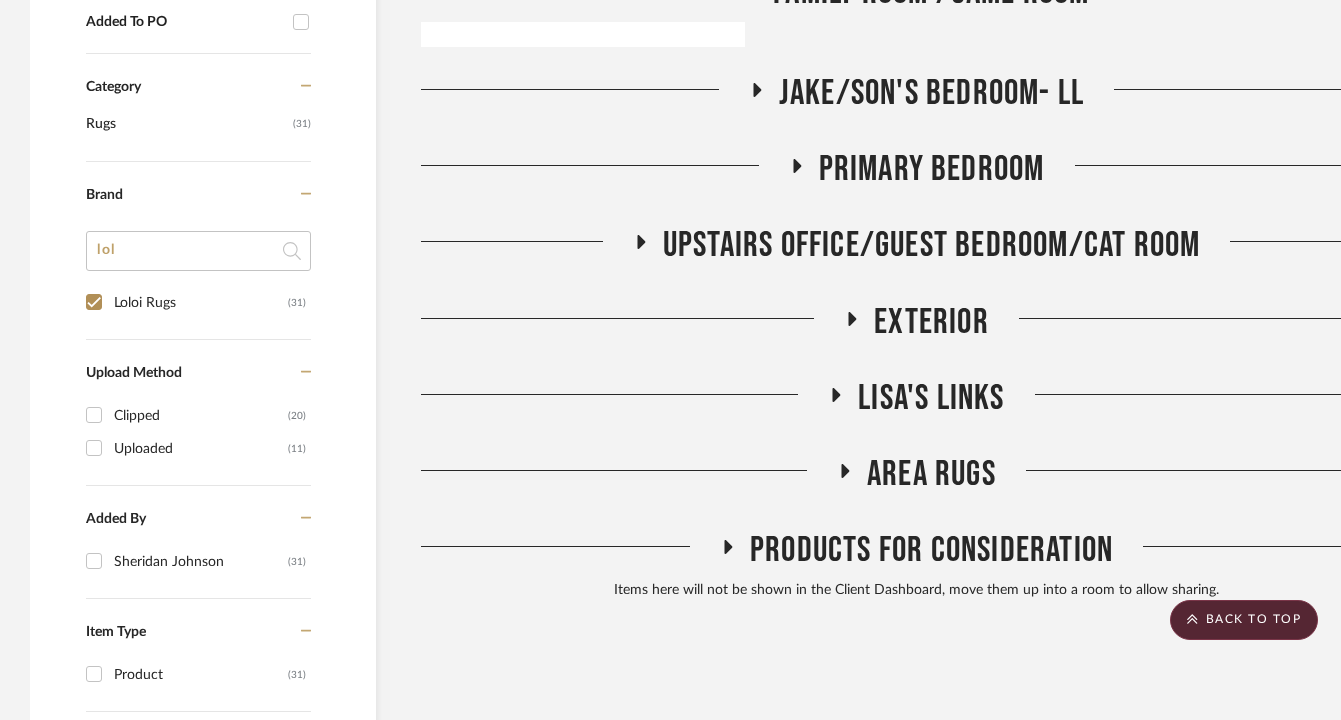 click on "Upstairs Office/Guest Bedroom/Cat Room" 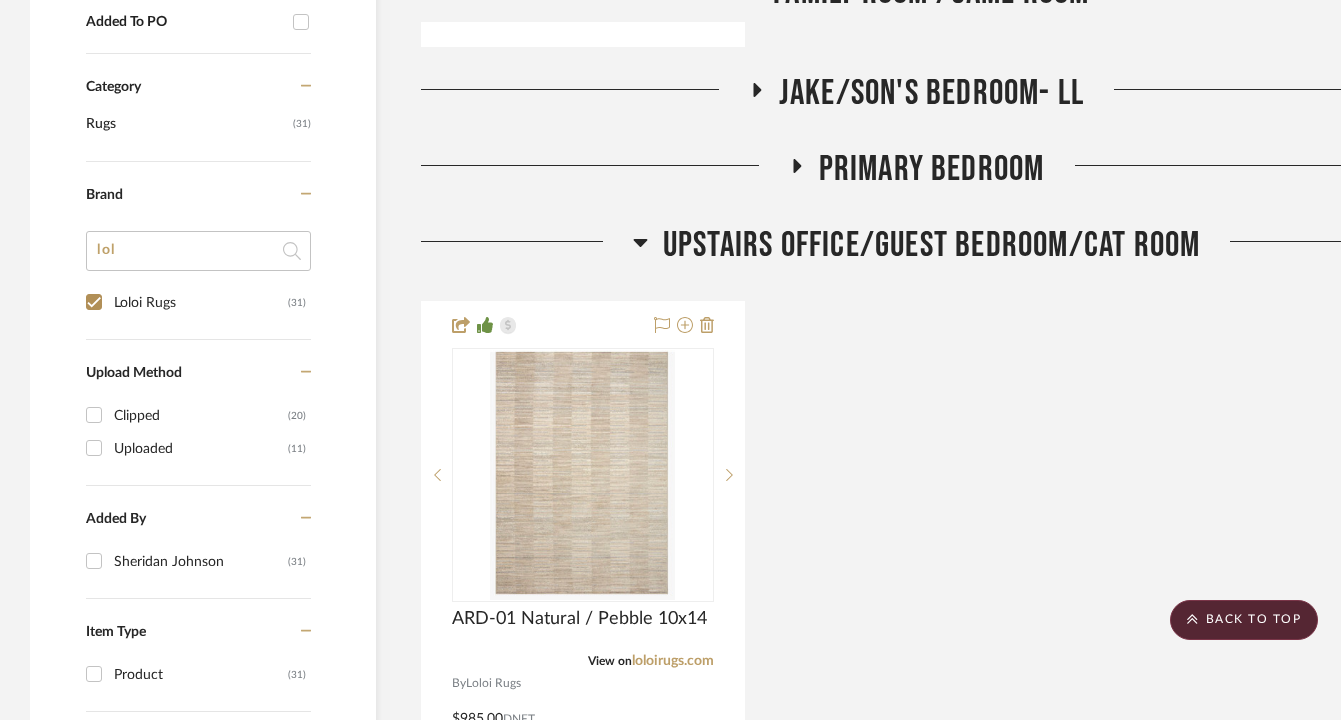 click on "Upstairs Office/Guest Bedroom/Cat Room" 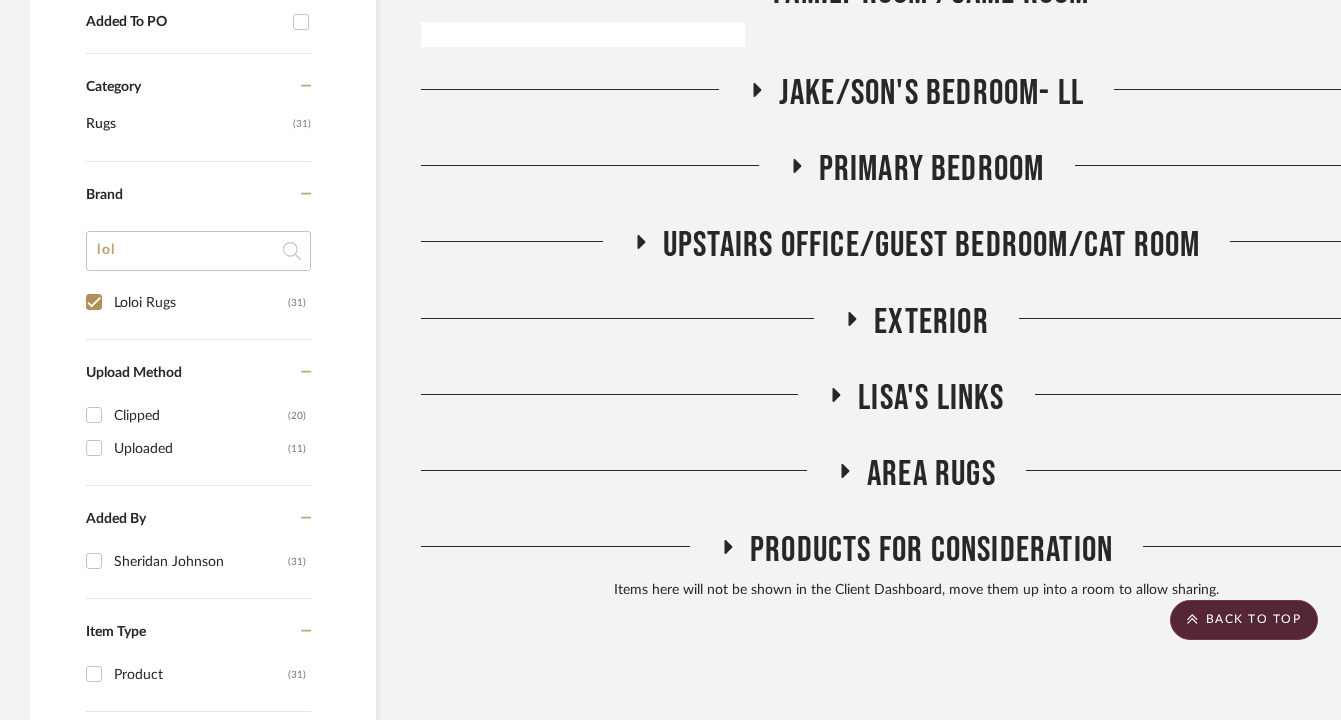 click on "Area Rugs" 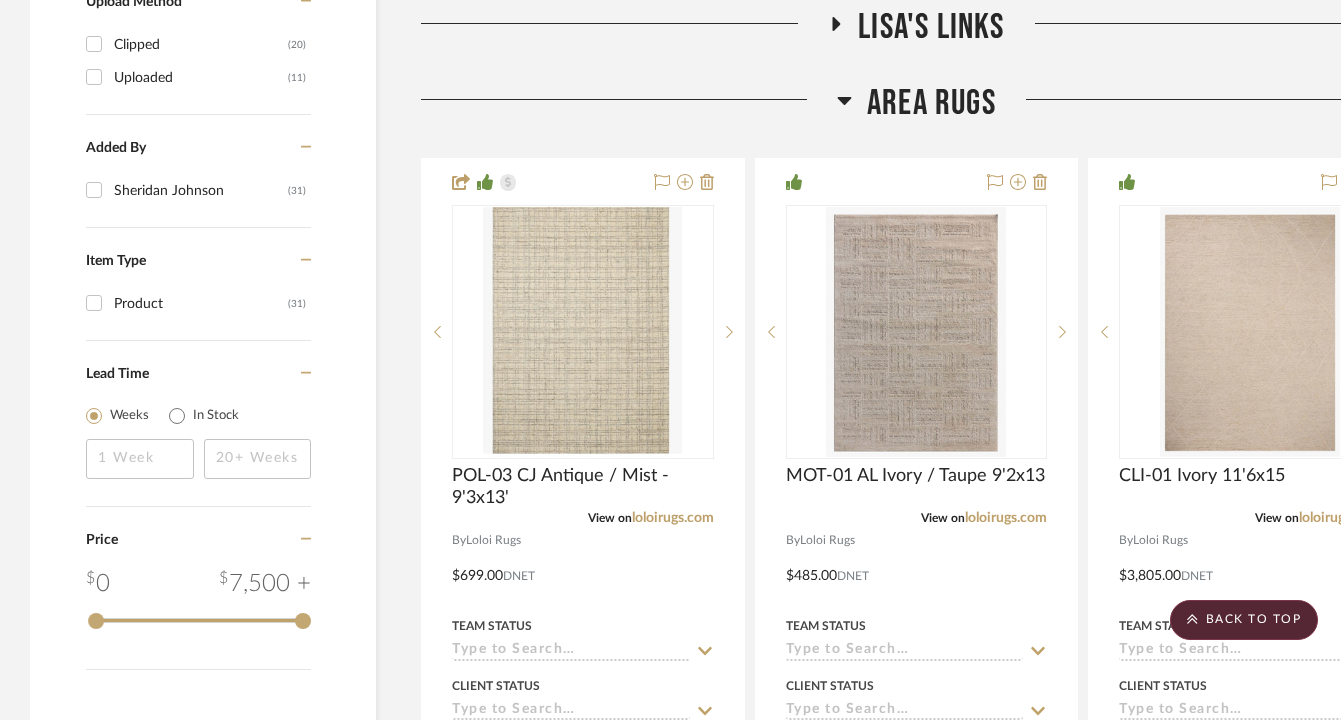 scroll, scrollTop: 1977, scrollLeft: 0, axis: vertical 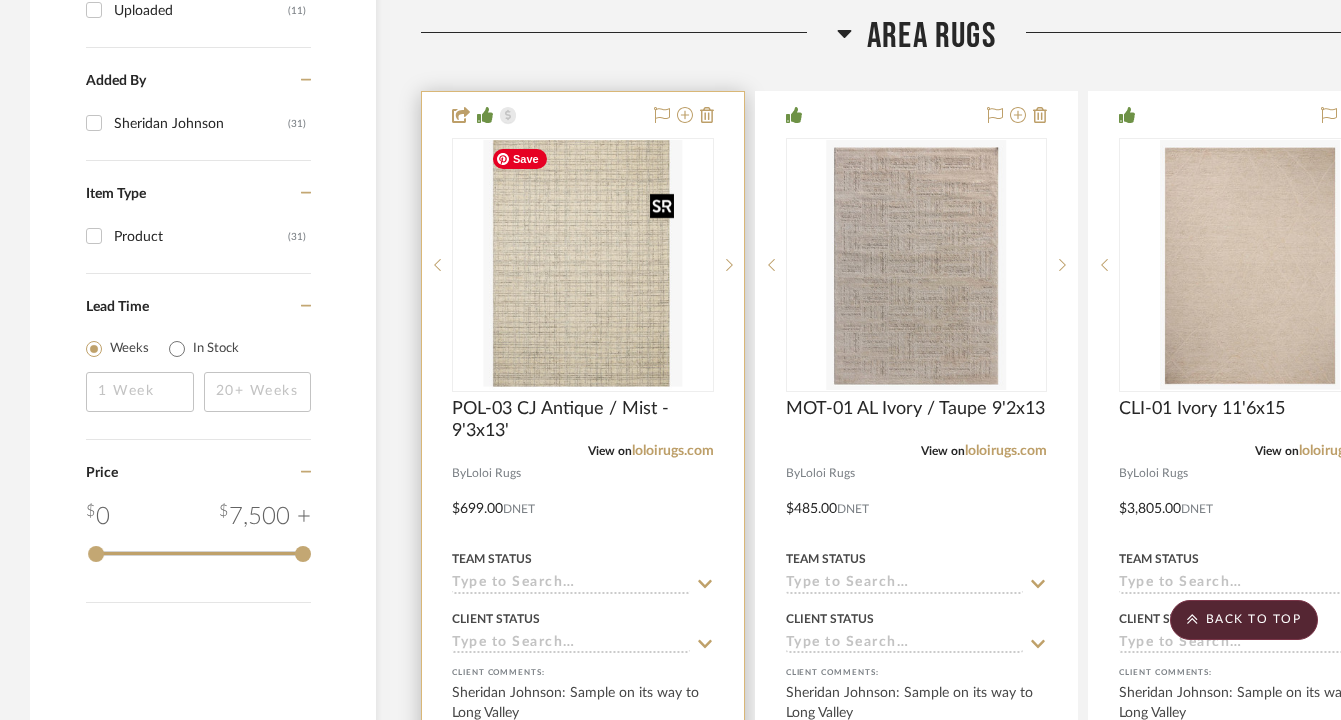 click at bounding box center (582, 265) 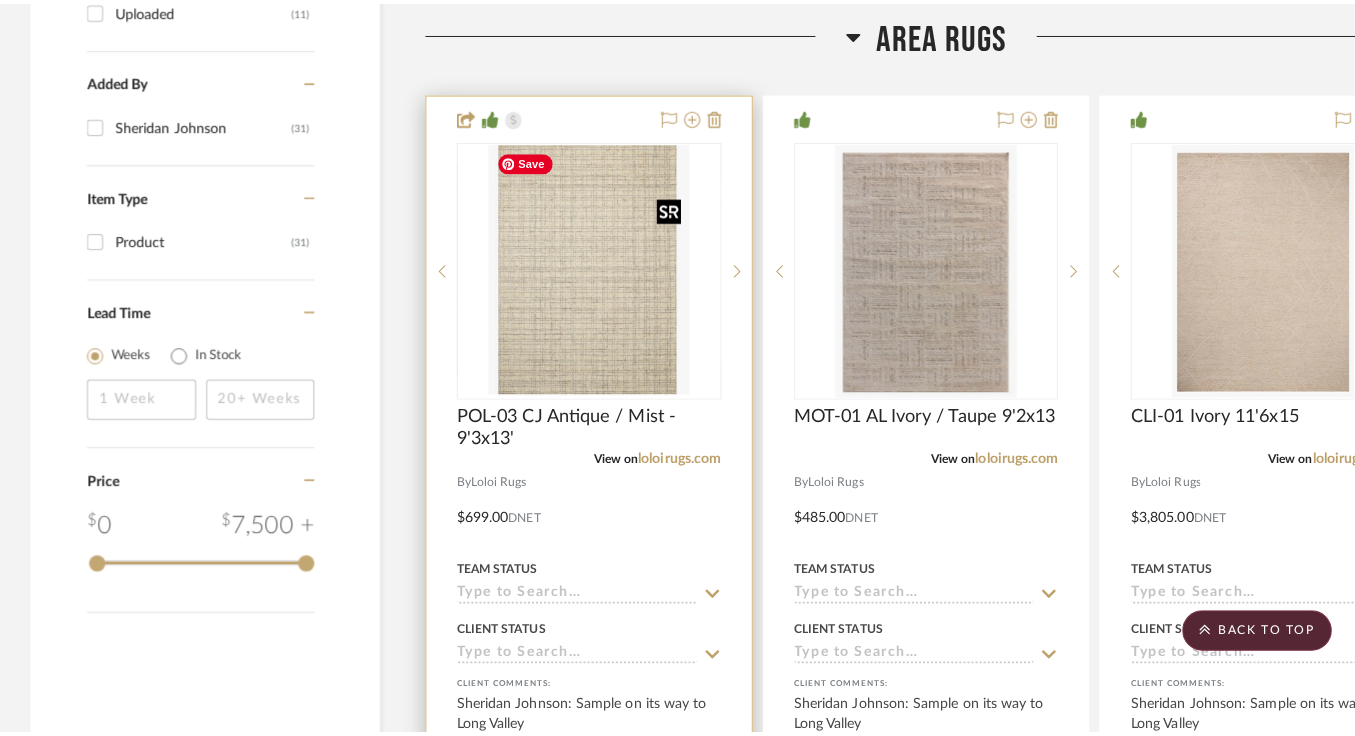scroll, scrollTop: 0, scrollLeft: 0, axis: both 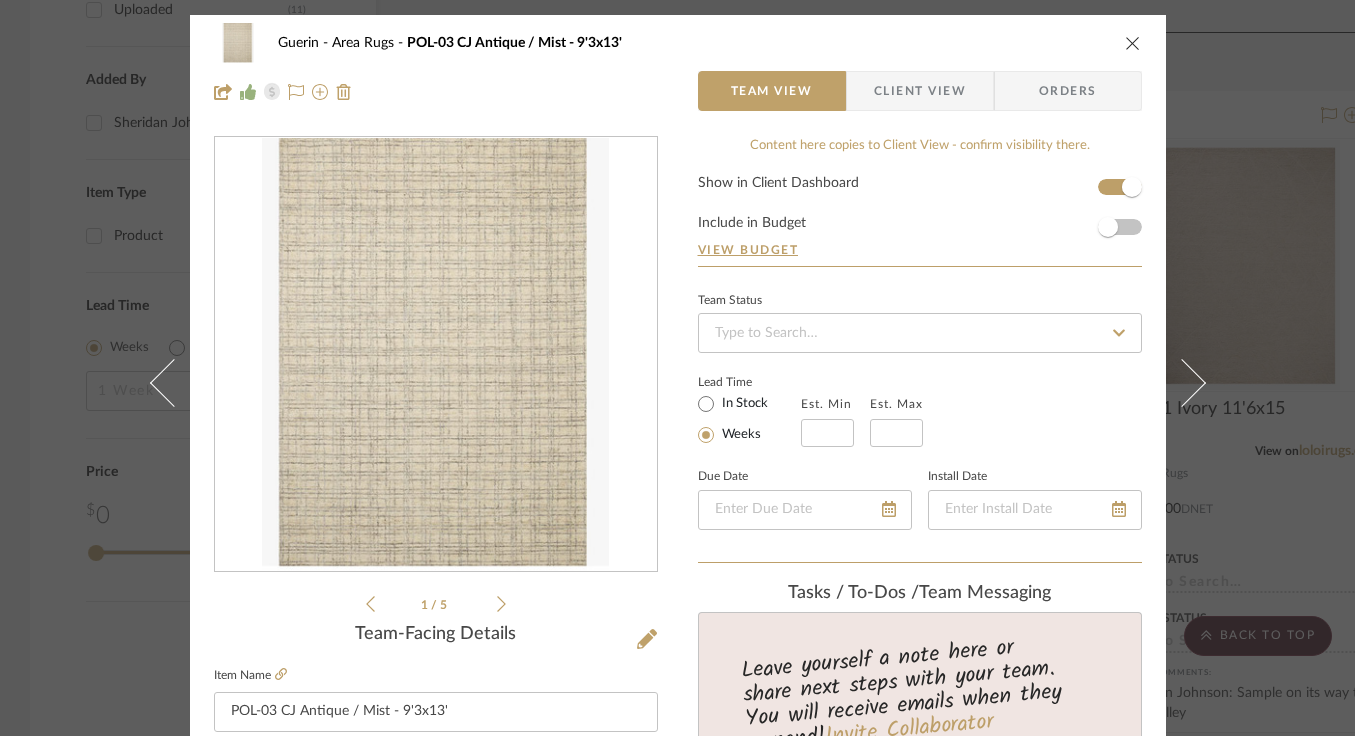 click at bounding box center (435, 355) 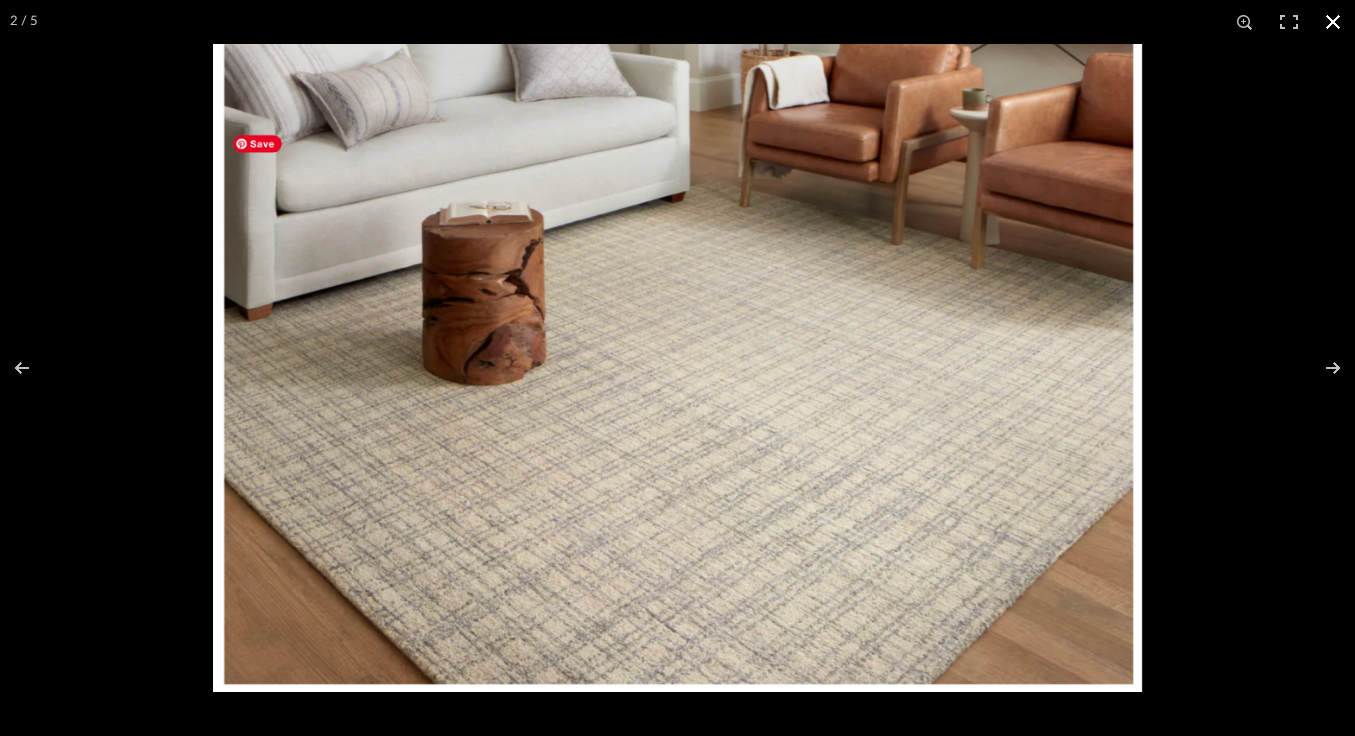 click at bounding box center (1333, 22) 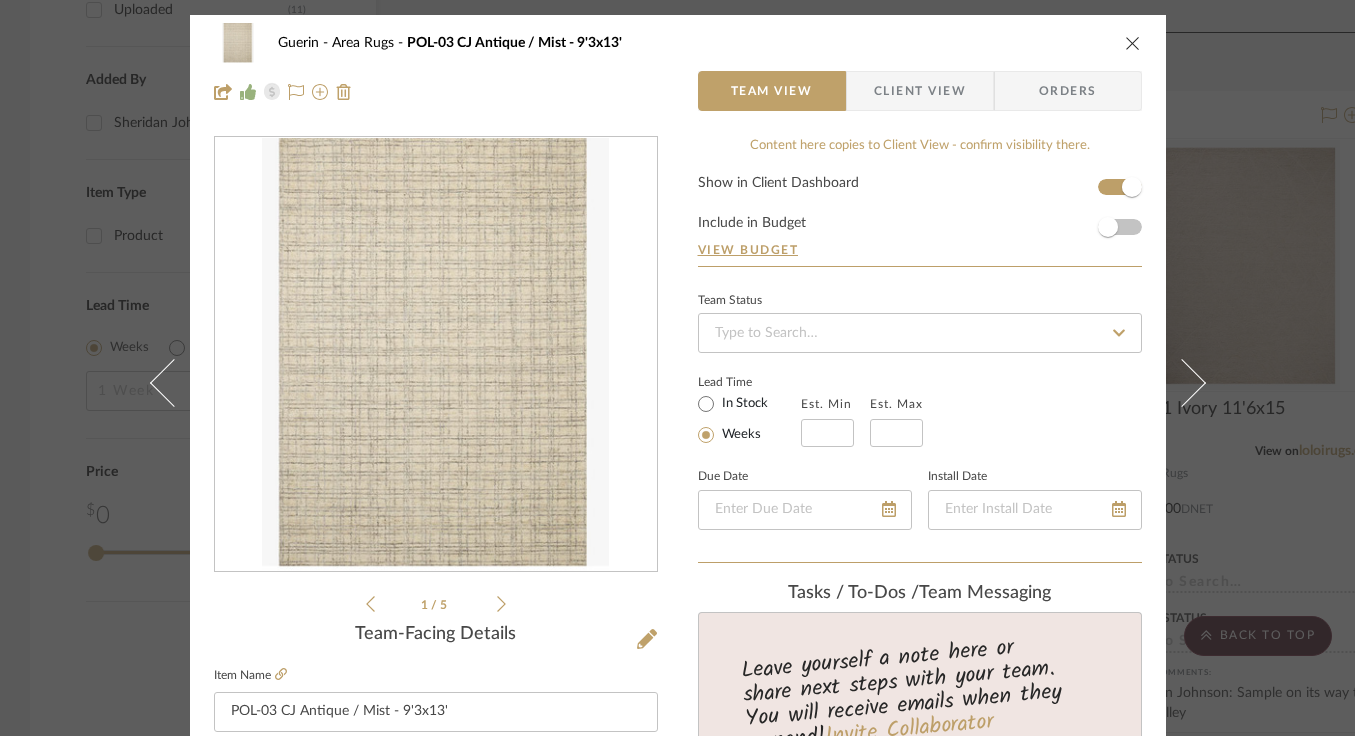 click on "Guerin Area Rugs POL-03 CJ Antique / Mist - 9'3x13'" at bounding box center (678, 43) 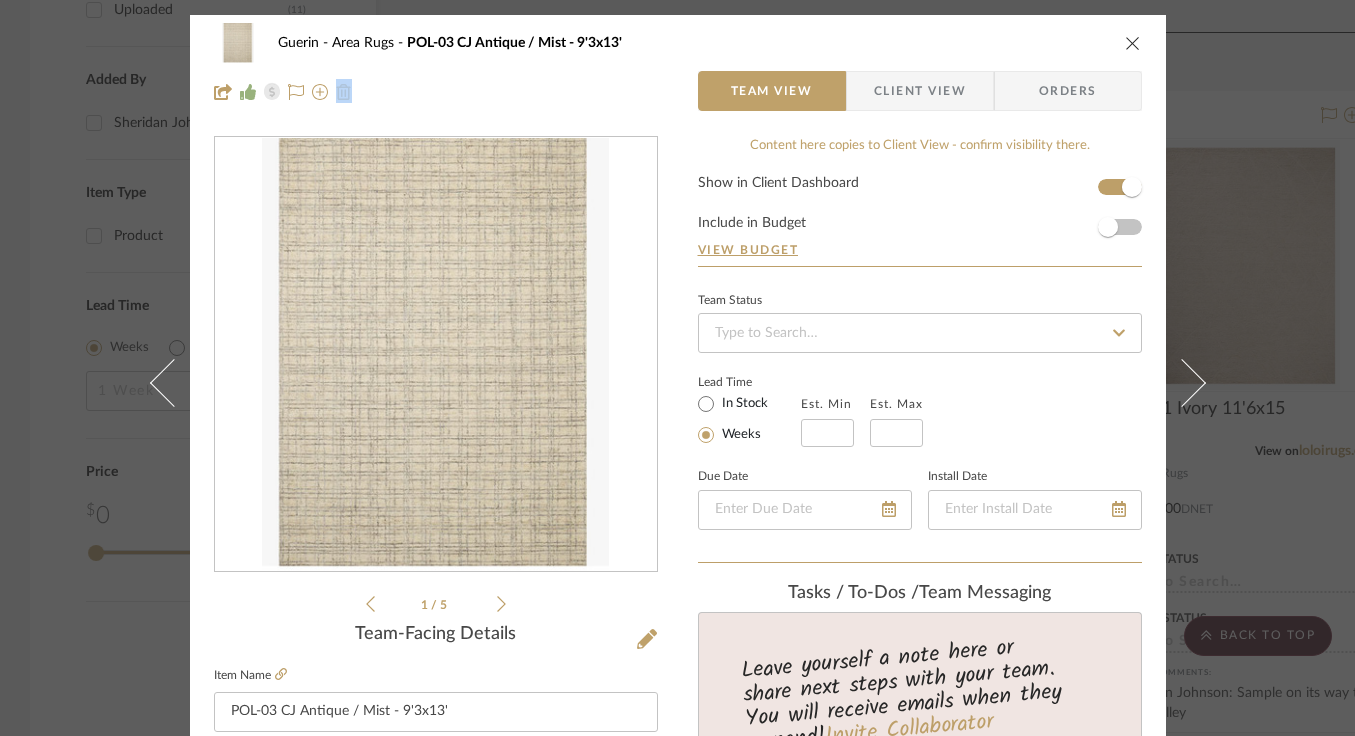 drag, startPoint x: 1101, startPoint y: 49, endPoint x: 1116, endPoint y: 49, distance: 15 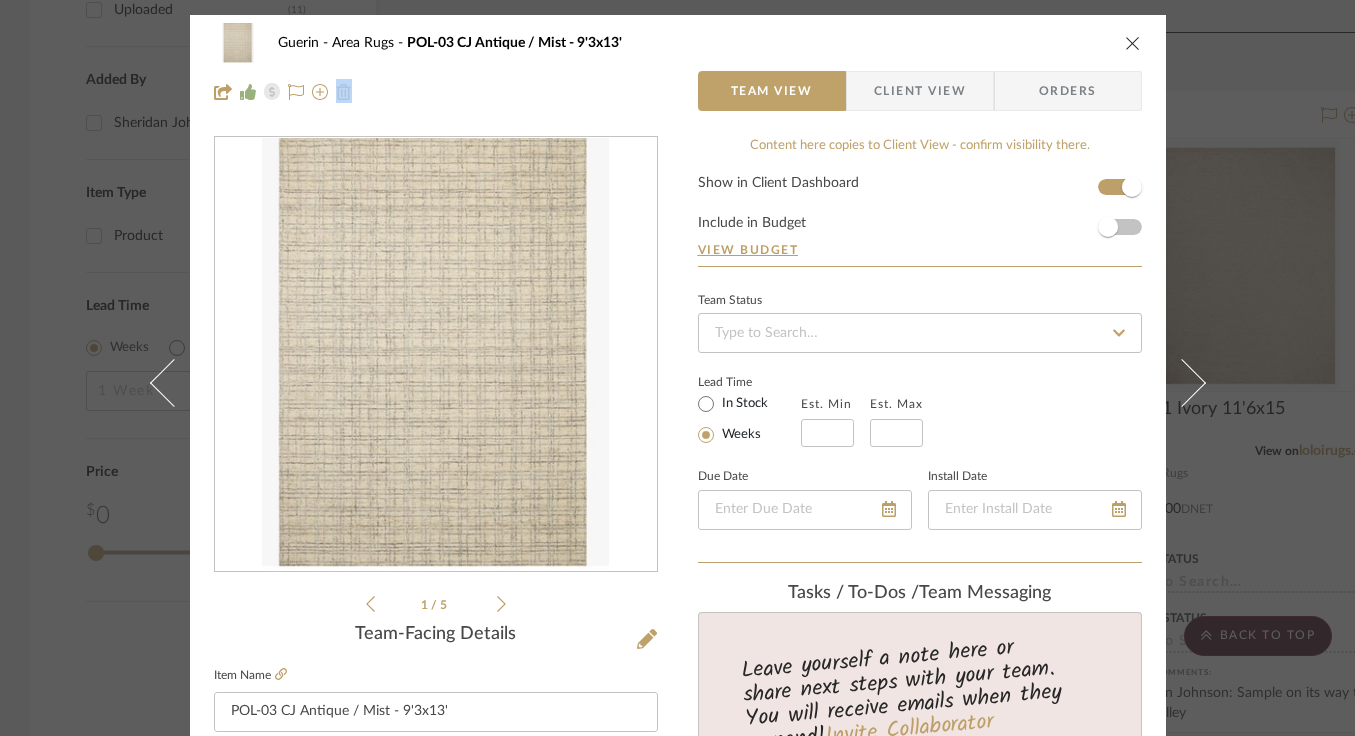 click on "Guerin Area Rugs POL-03 CJ Antique / Mist - 9'3x13'" at bounding box center (678, 43) 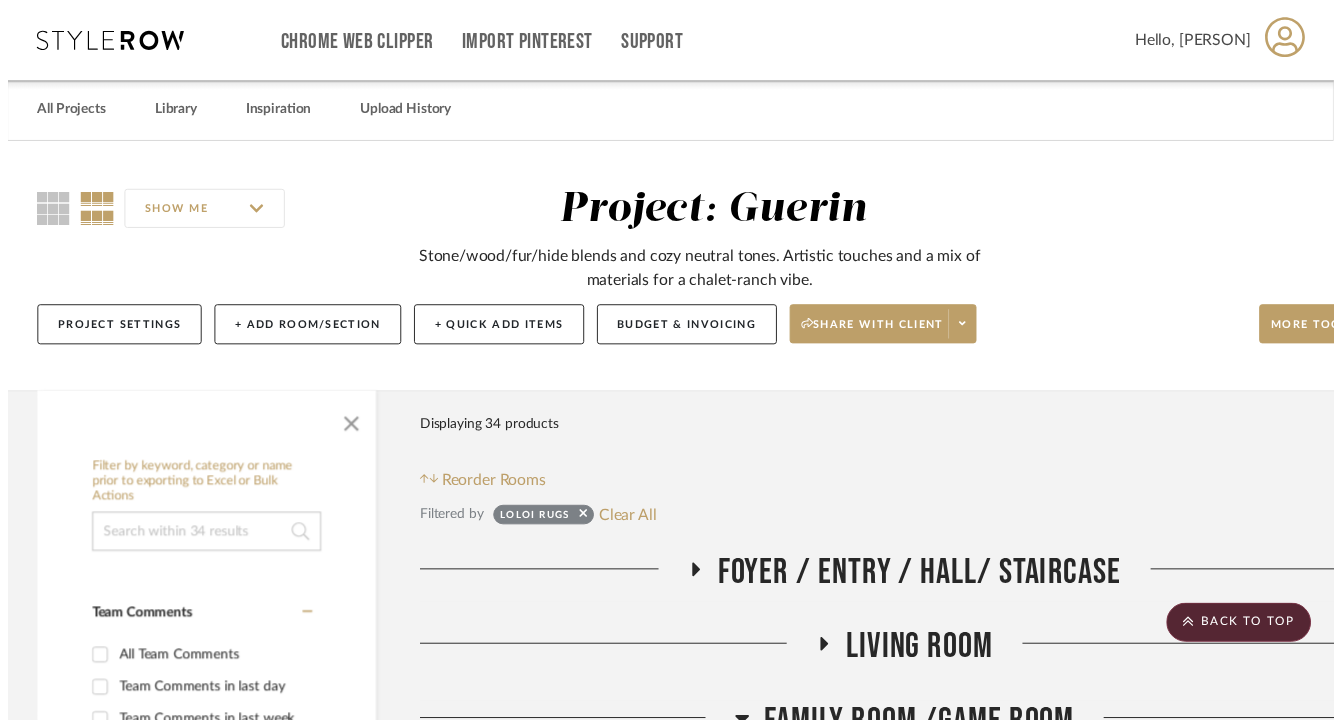 scroll, scrollTop: 1977, scrollLeft: 0, axis: vertical 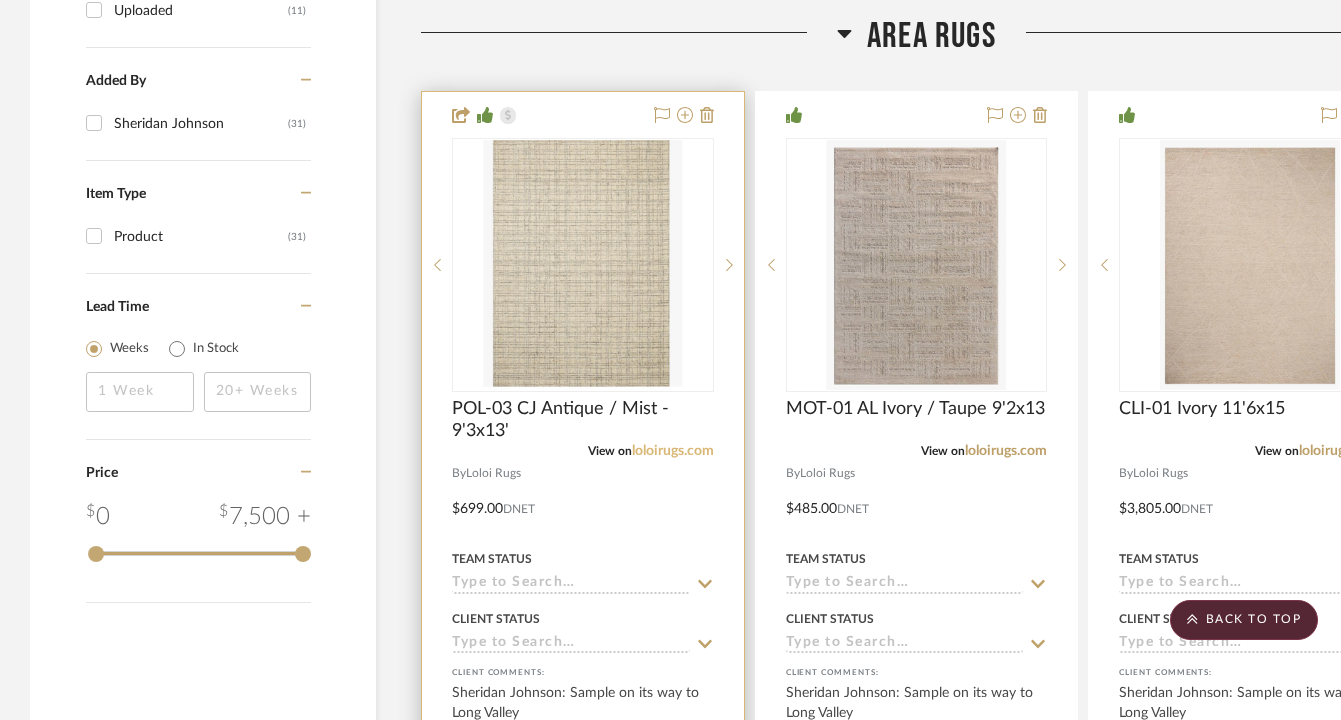 click on "loloirugs.com" at bounding box center [673, 451] 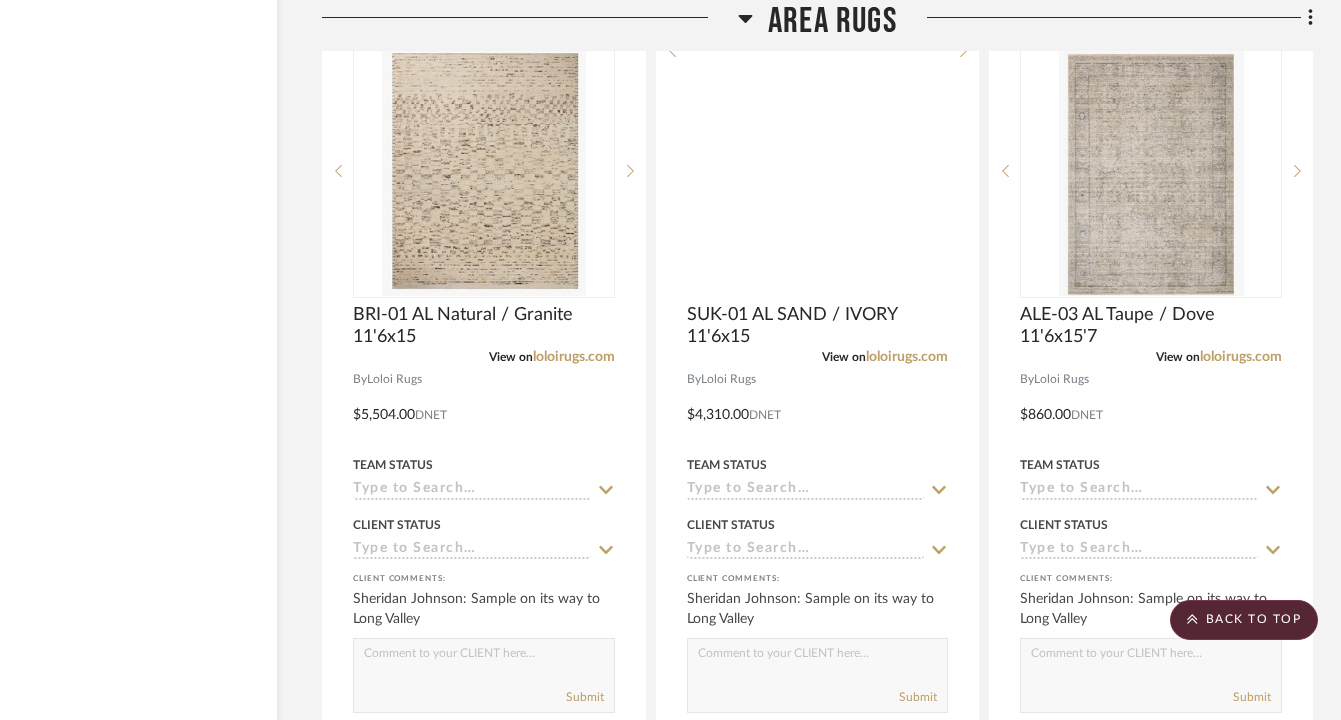 scroll, scrollTop: 2773, scrollLeft: 99, axis: both 